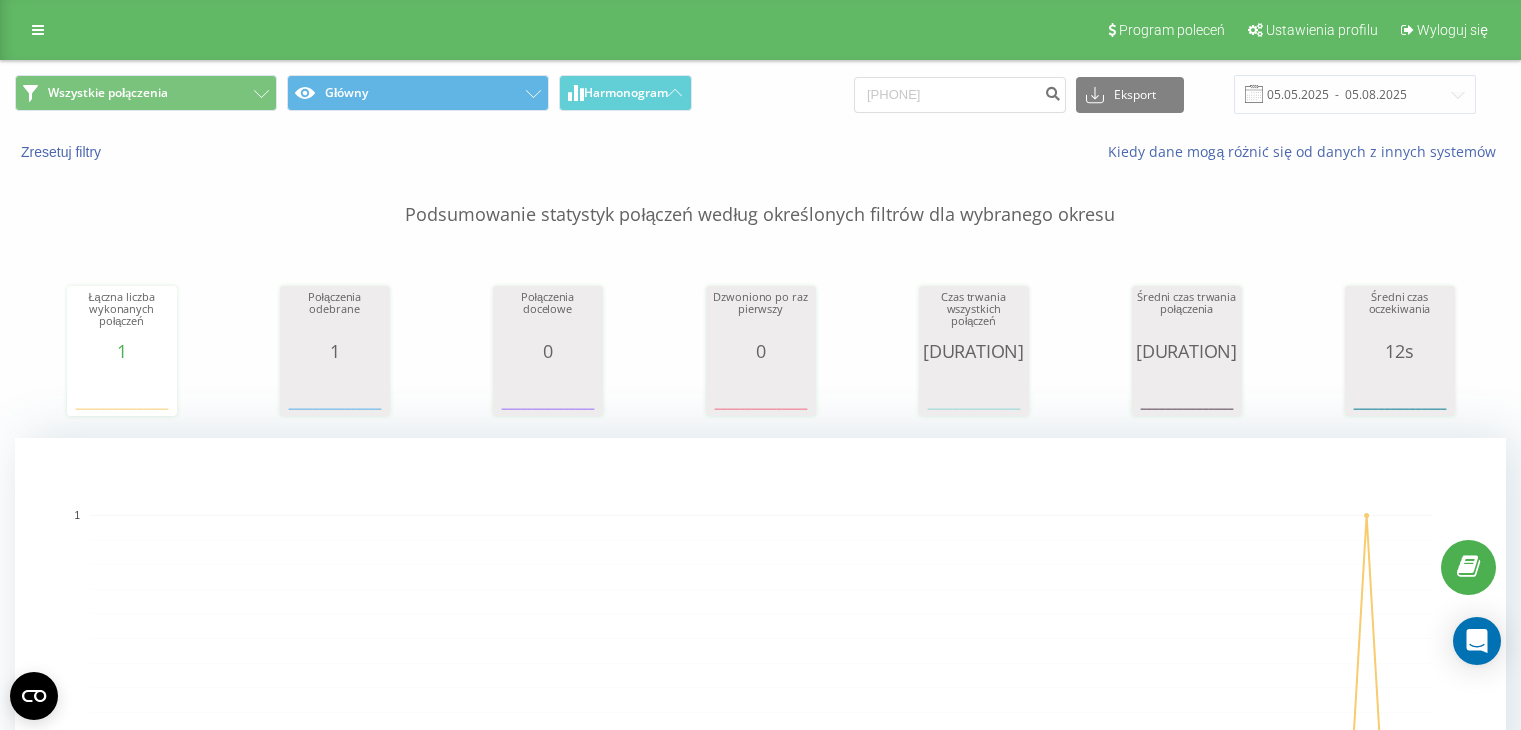 scroll, scrollTop: 329, scrollLeft: 0, axis: vertical 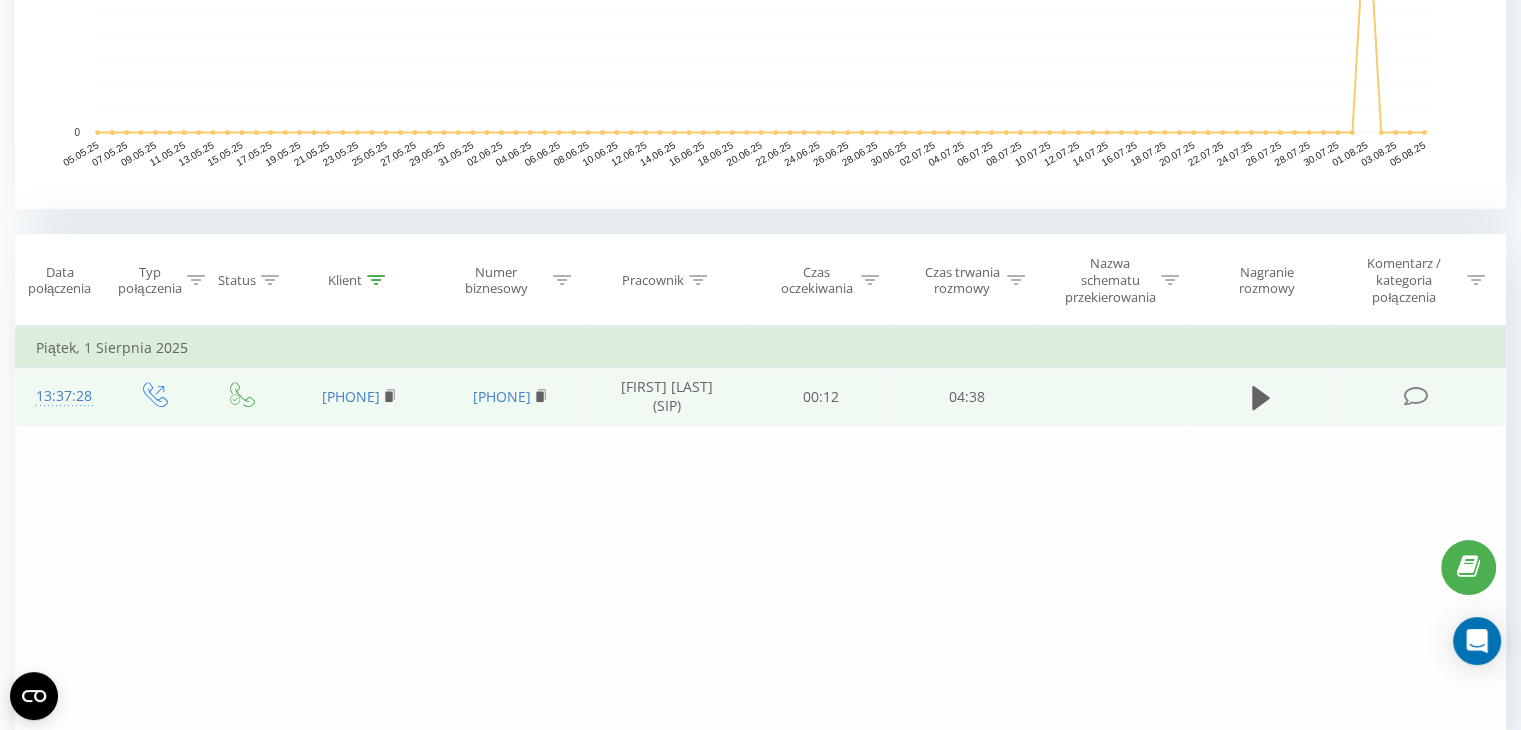 click at bounding box center [1415, 396] 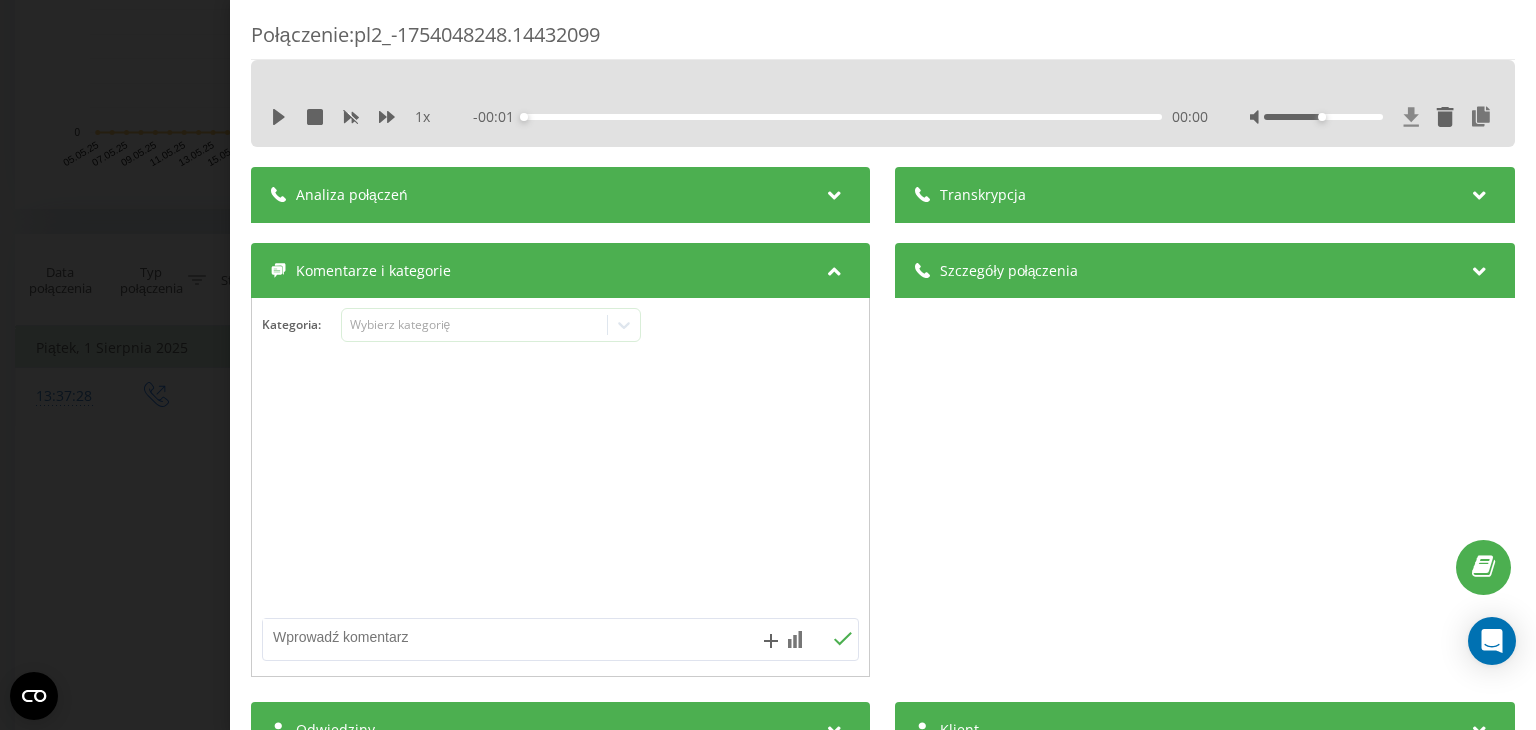 click 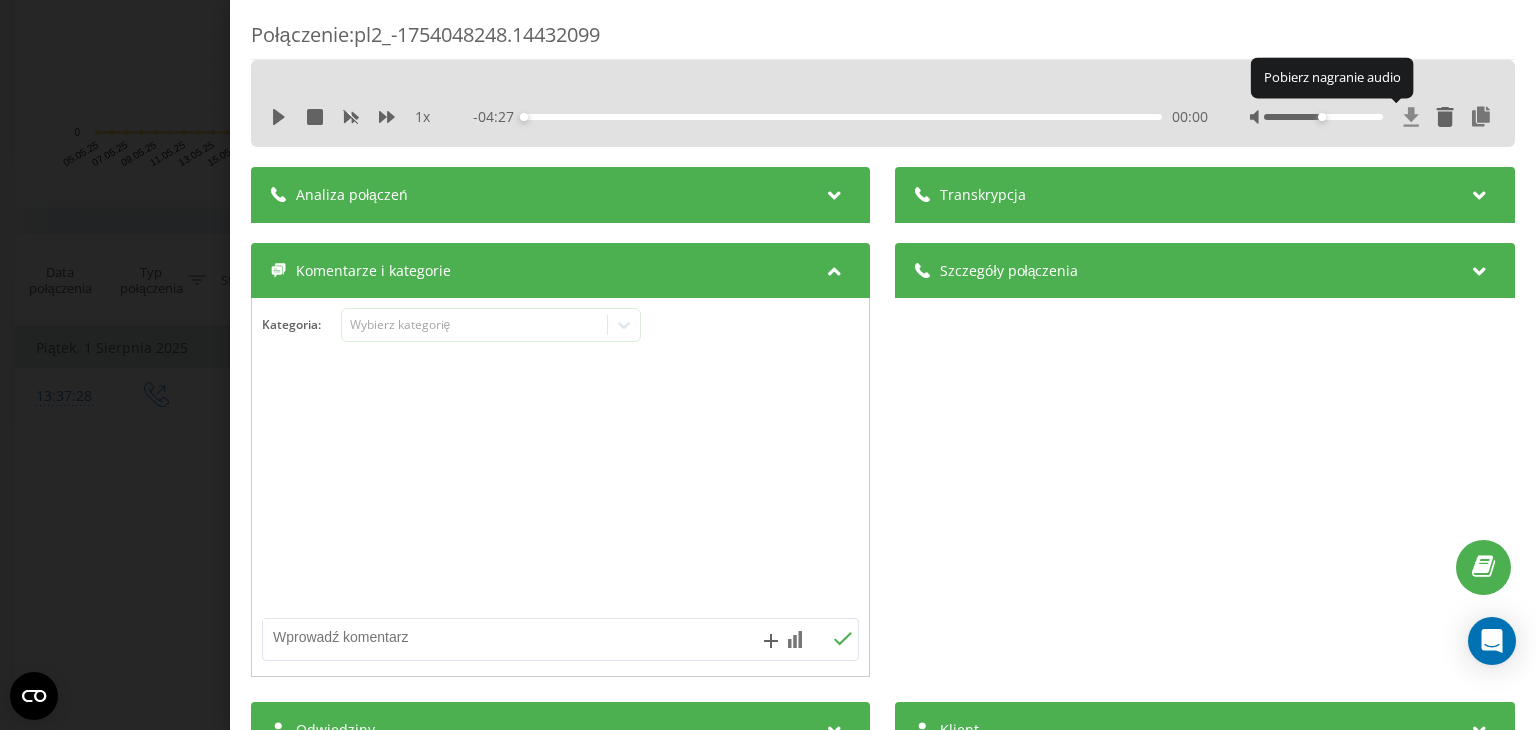 click 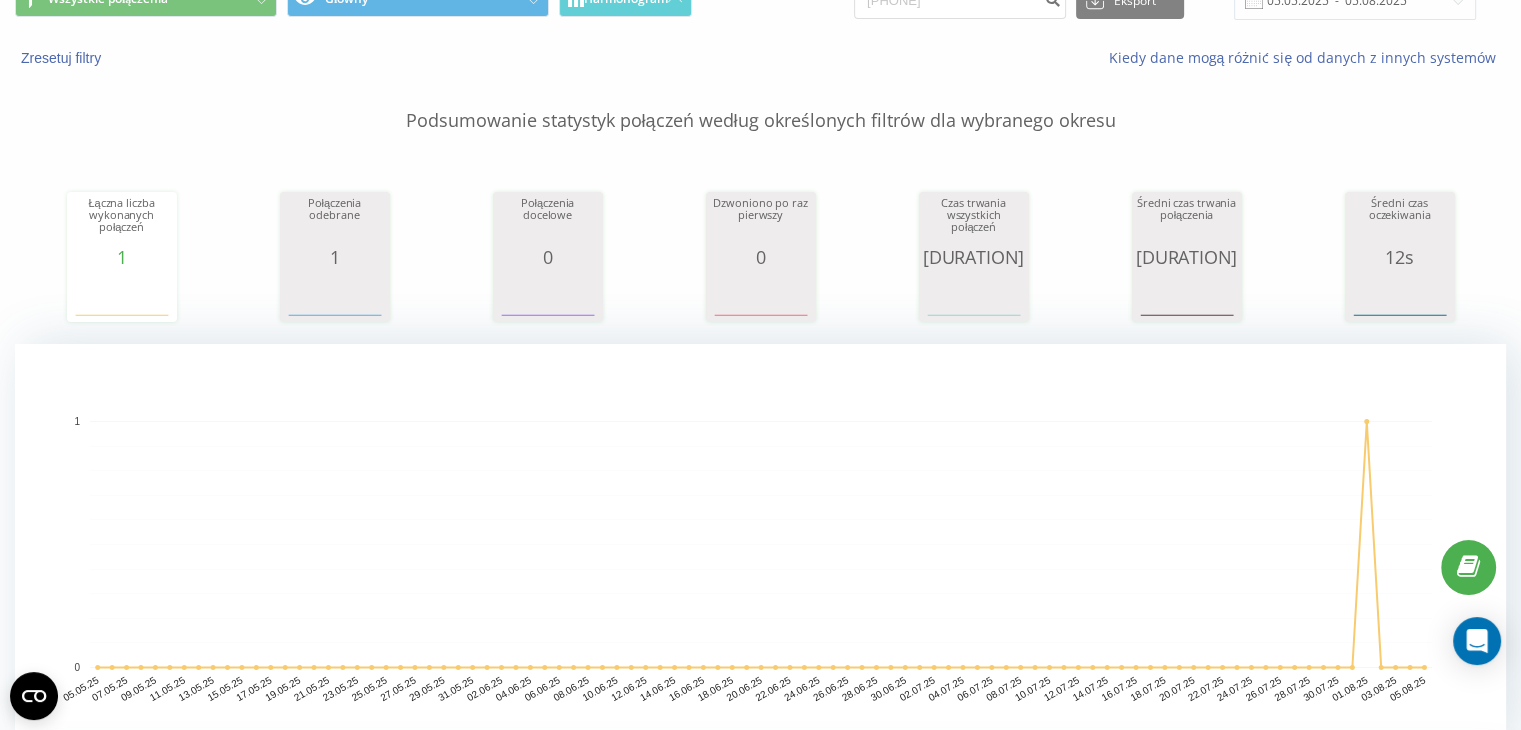 scroll, scrollTop: 0, scrollLeft: 0, axis: both 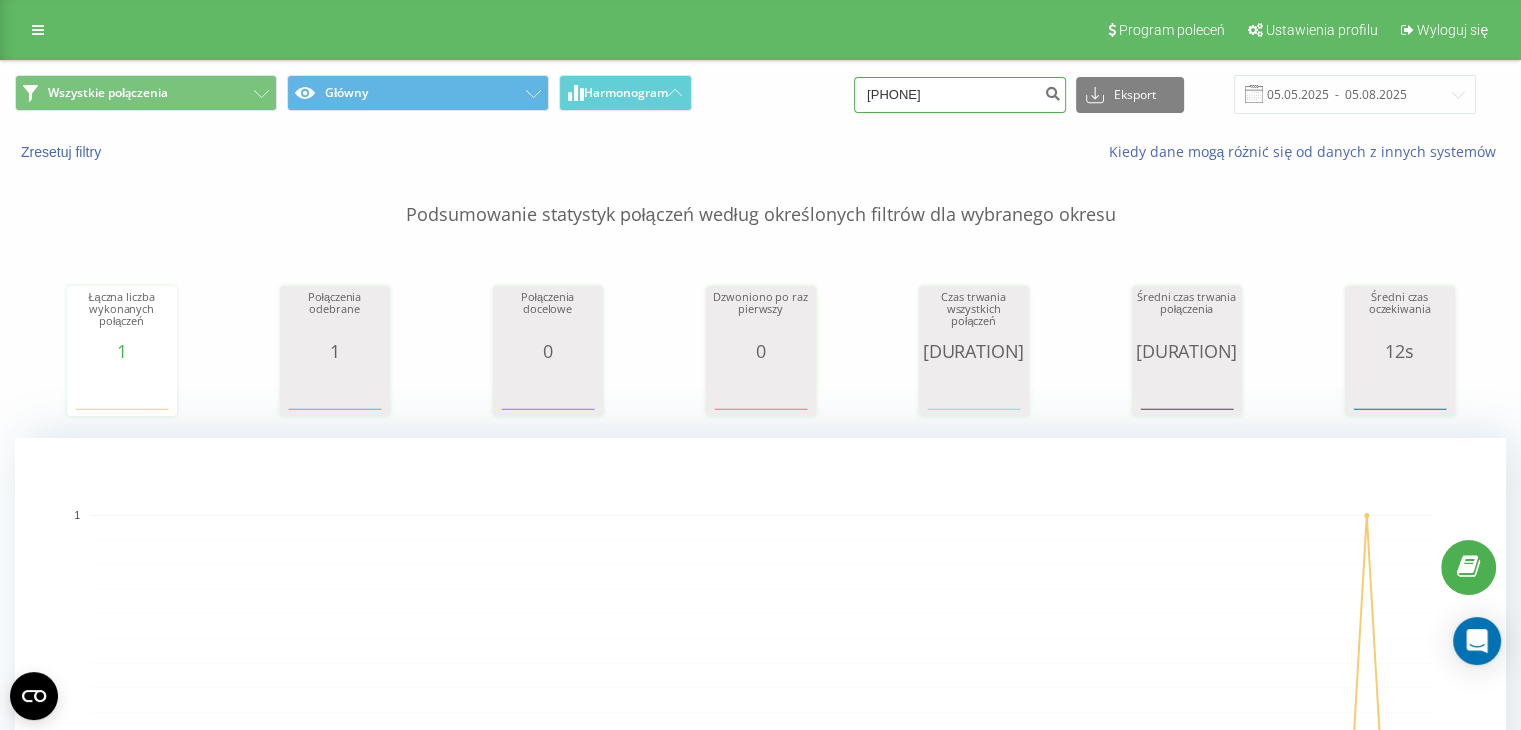 drag, startPoint x: 1005, startPoint y: 93, endPoint x: 679, endPoint y: 117, distance: 326.88223 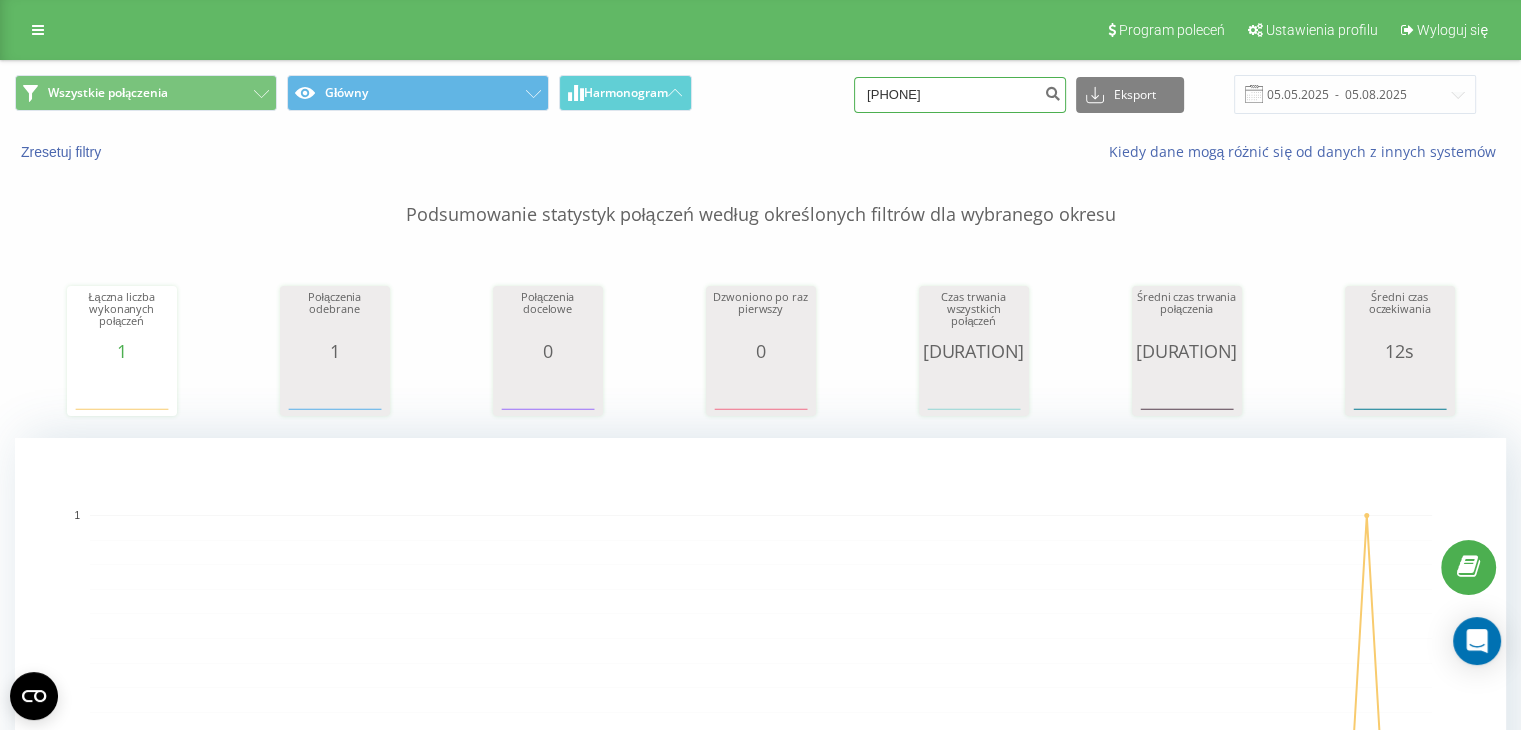 click on "Wszystkie połączenia Główny Harmonogram [PHONE] Eksport .csv .xls .xlsx [DATE]  -  [DATE]" at bounding box center [760, 94] 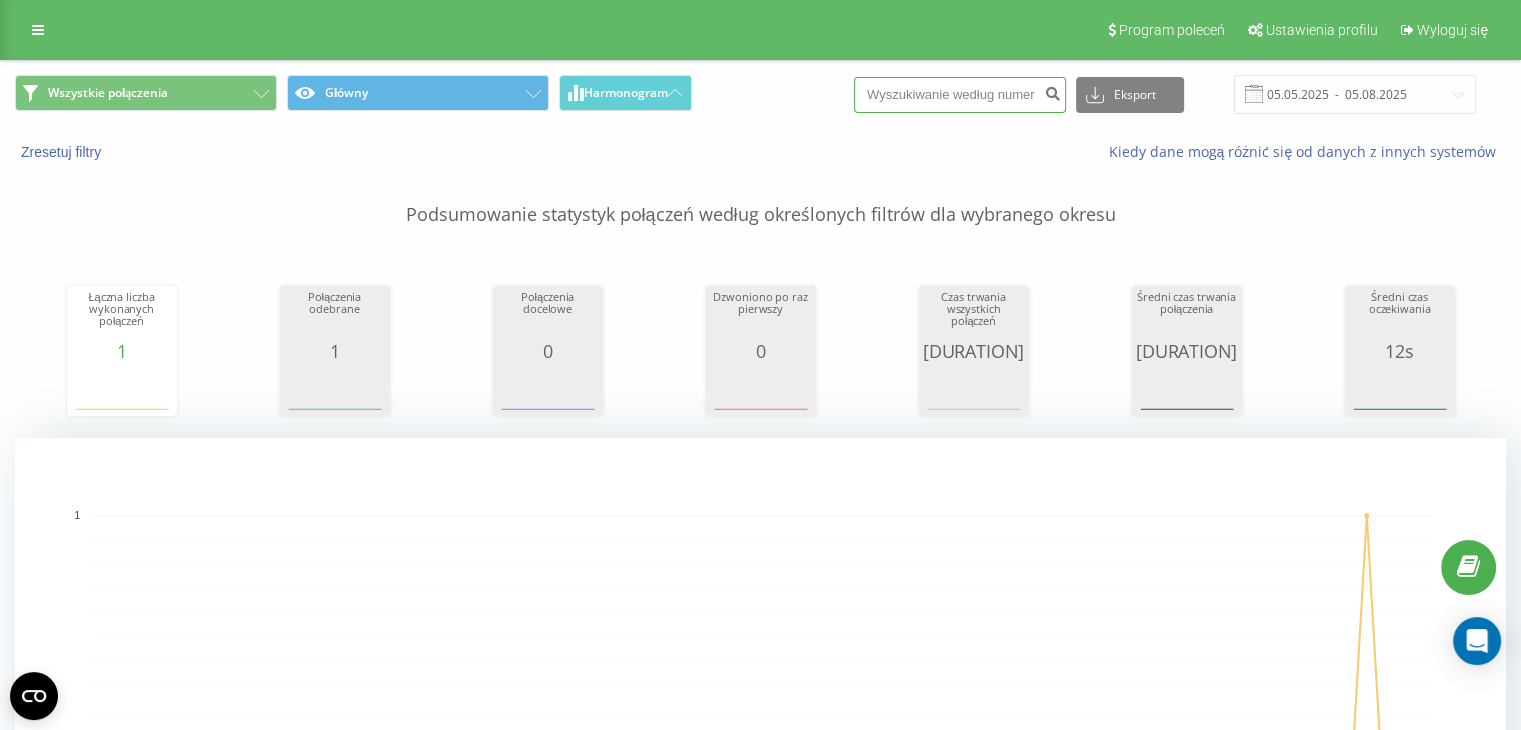 paste on "[PHONE]" 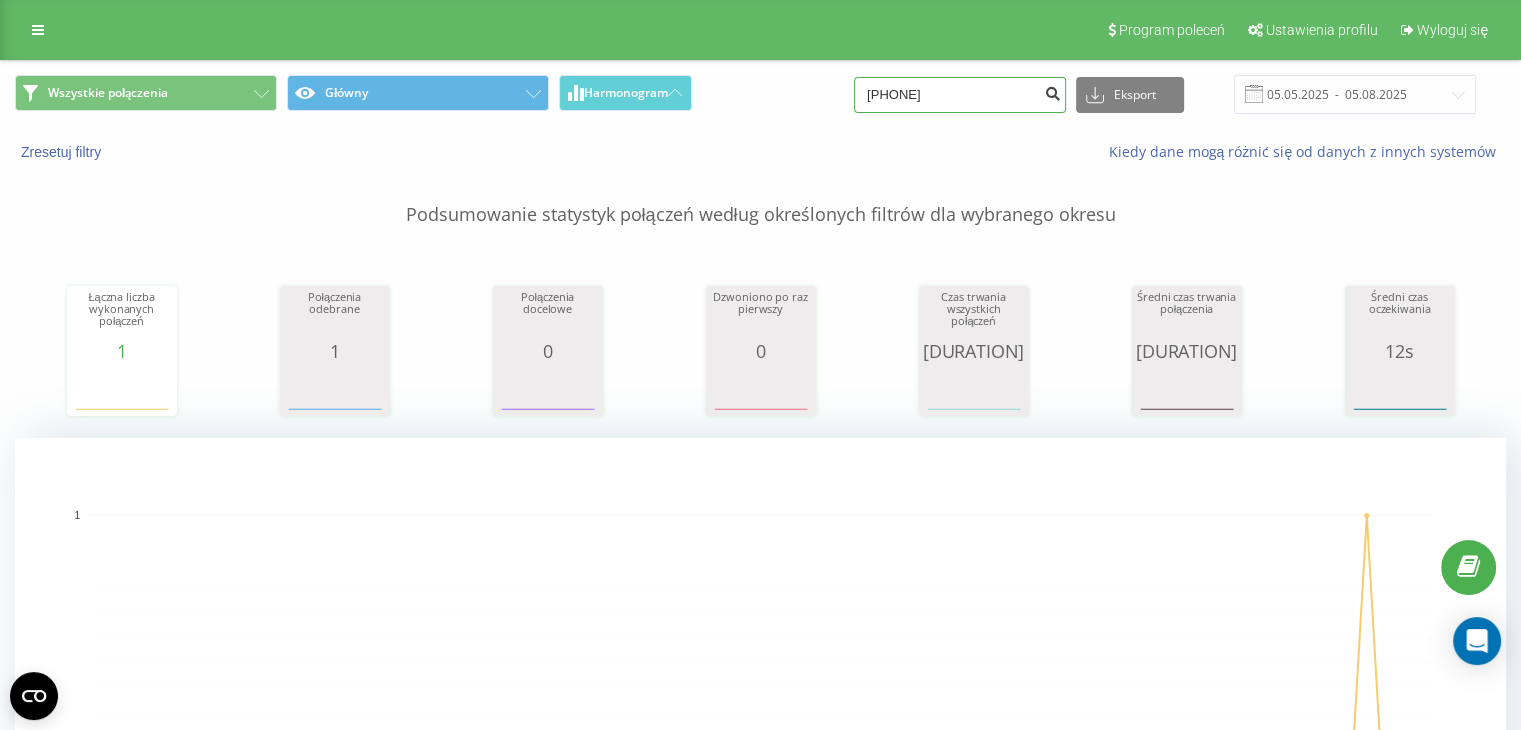 type on "[PHONE]" 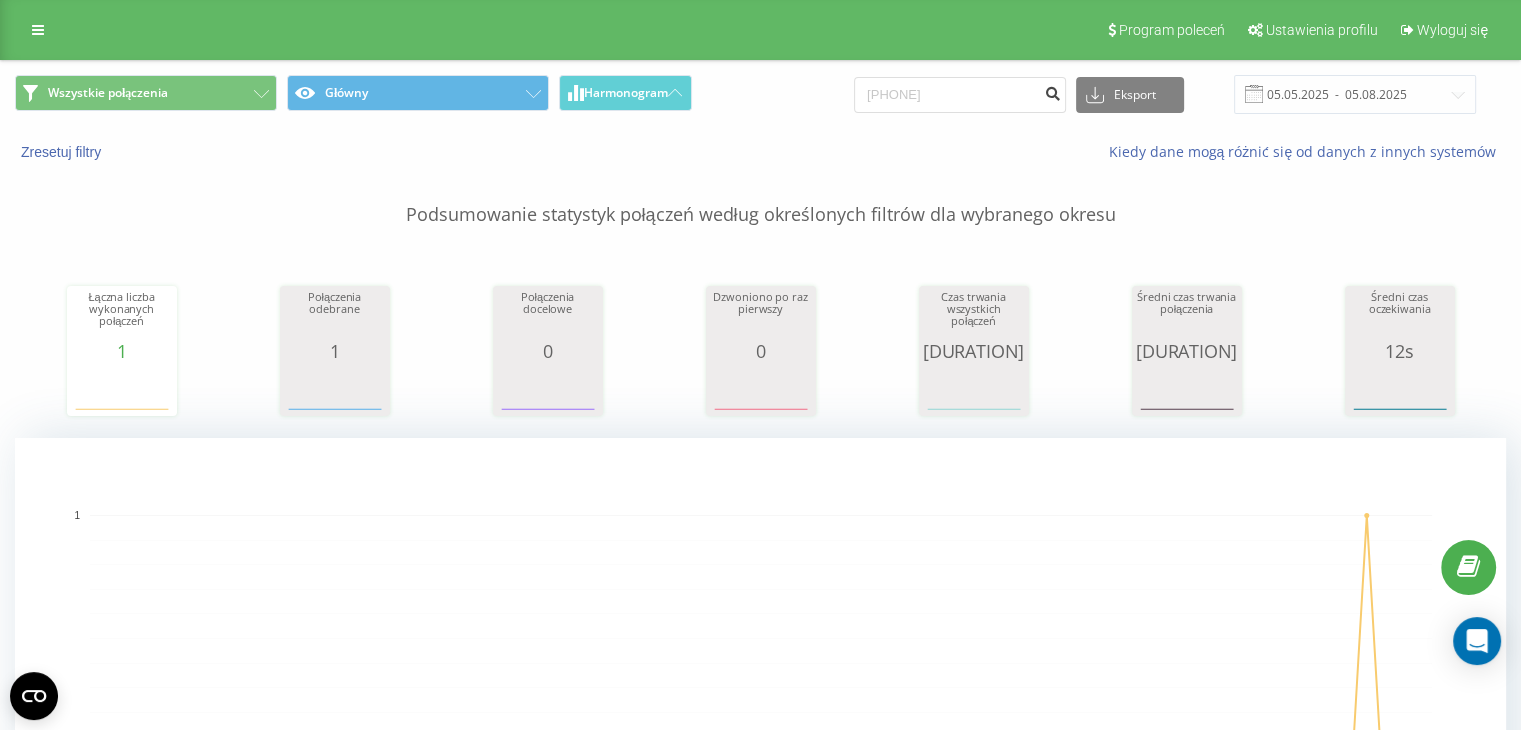click at bounding box center [1052, 91] 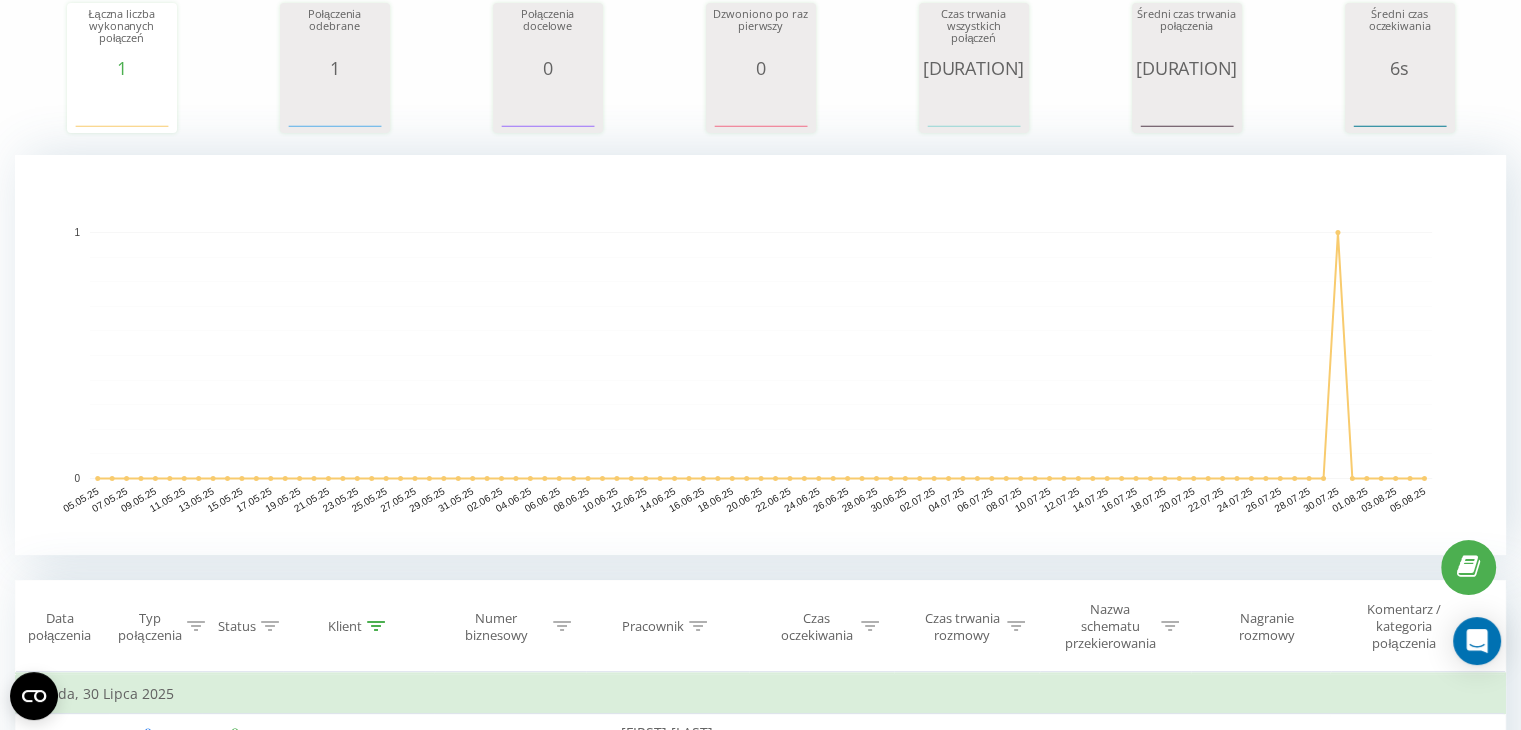 scroll, scrollTop: 0, scrollLeft: 0, axis: both 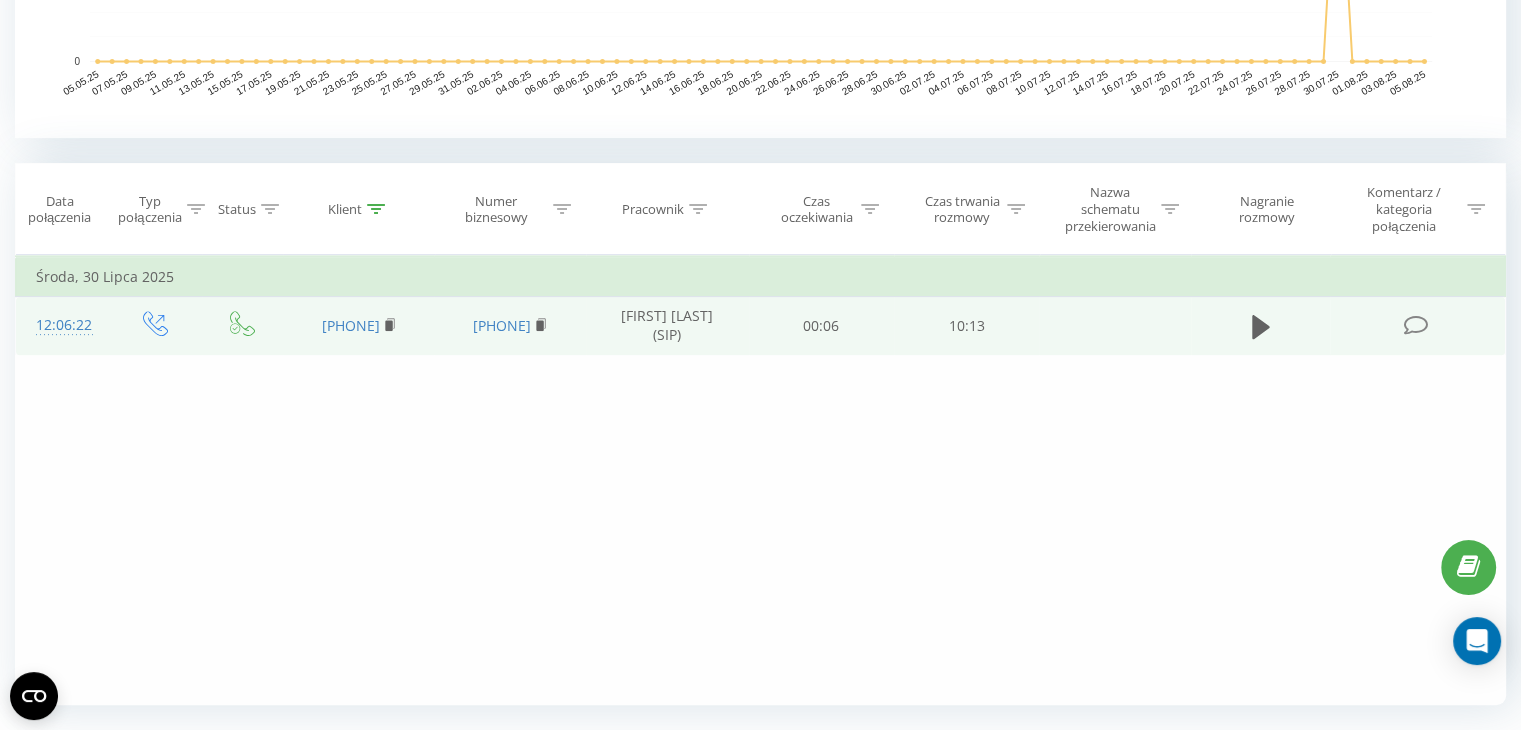 click at bounding box center (1415, 325) 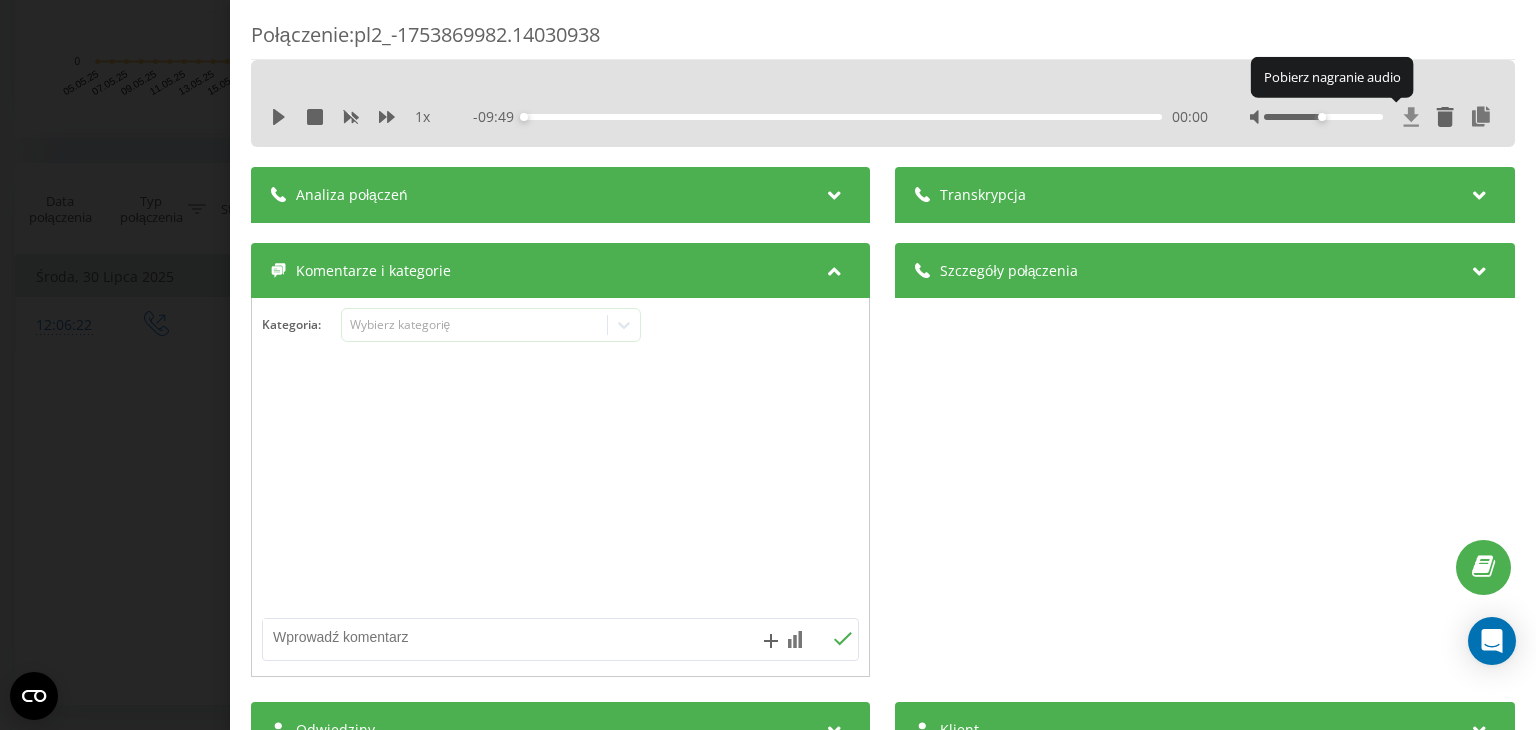 click 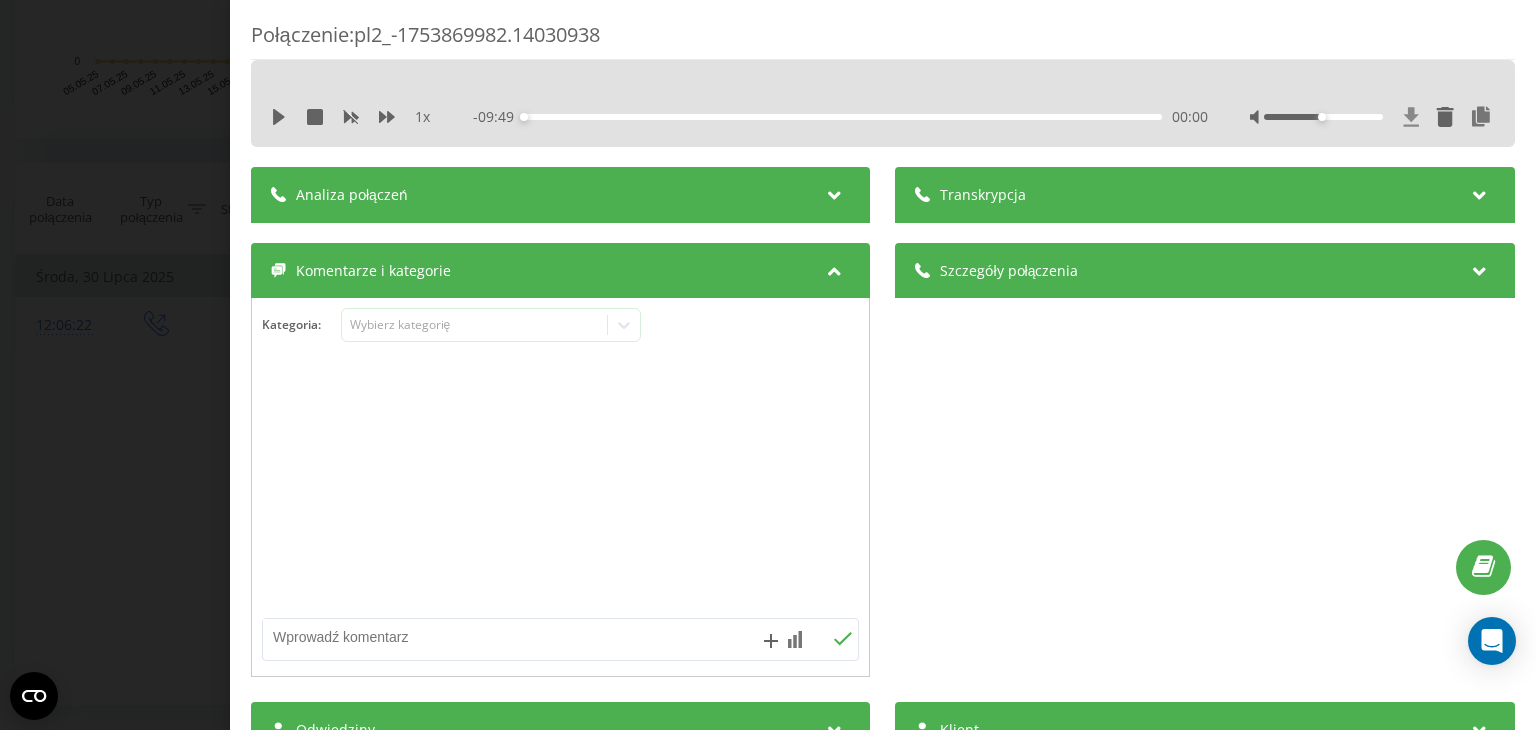 click 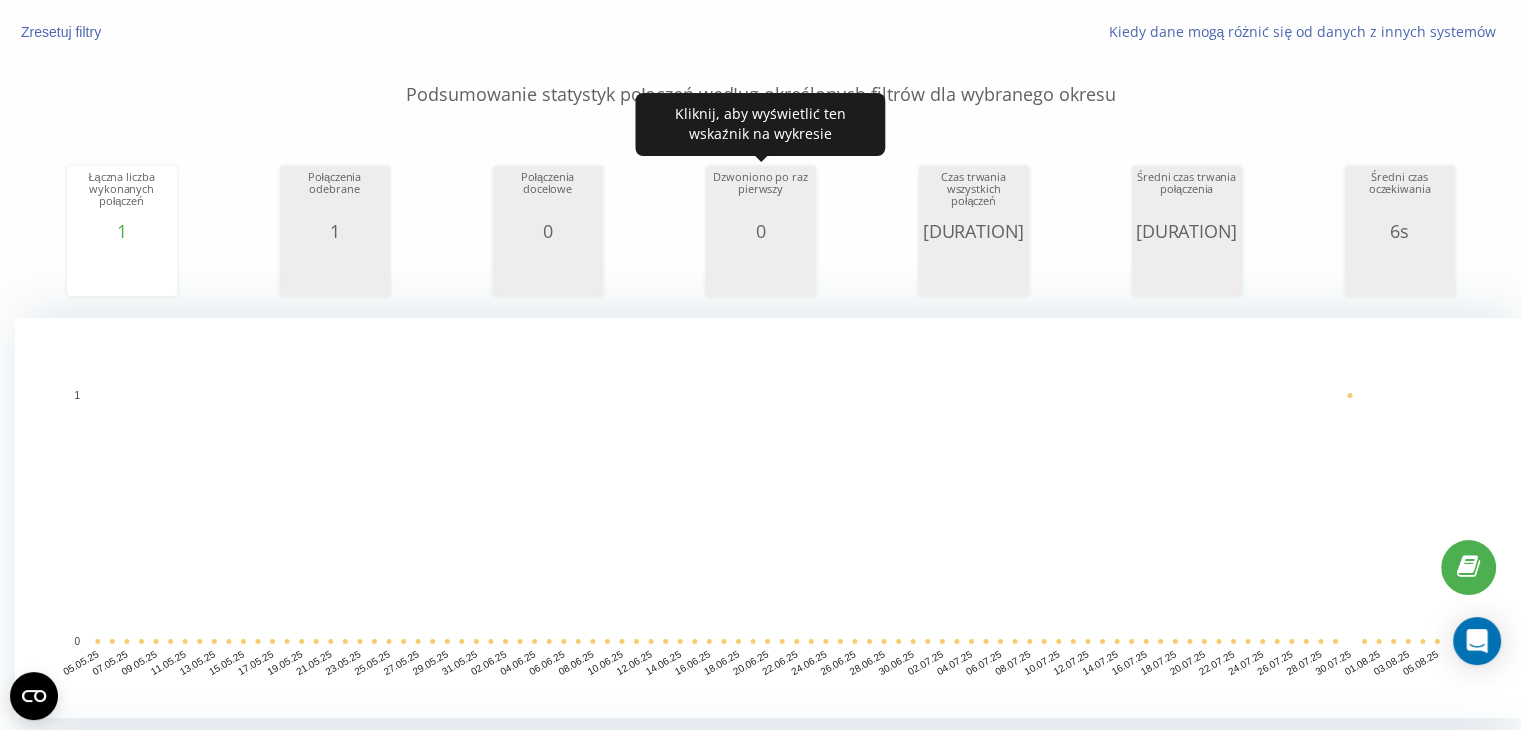 scroll, scrollTop: 0, scrollLeft: 0, axis: both 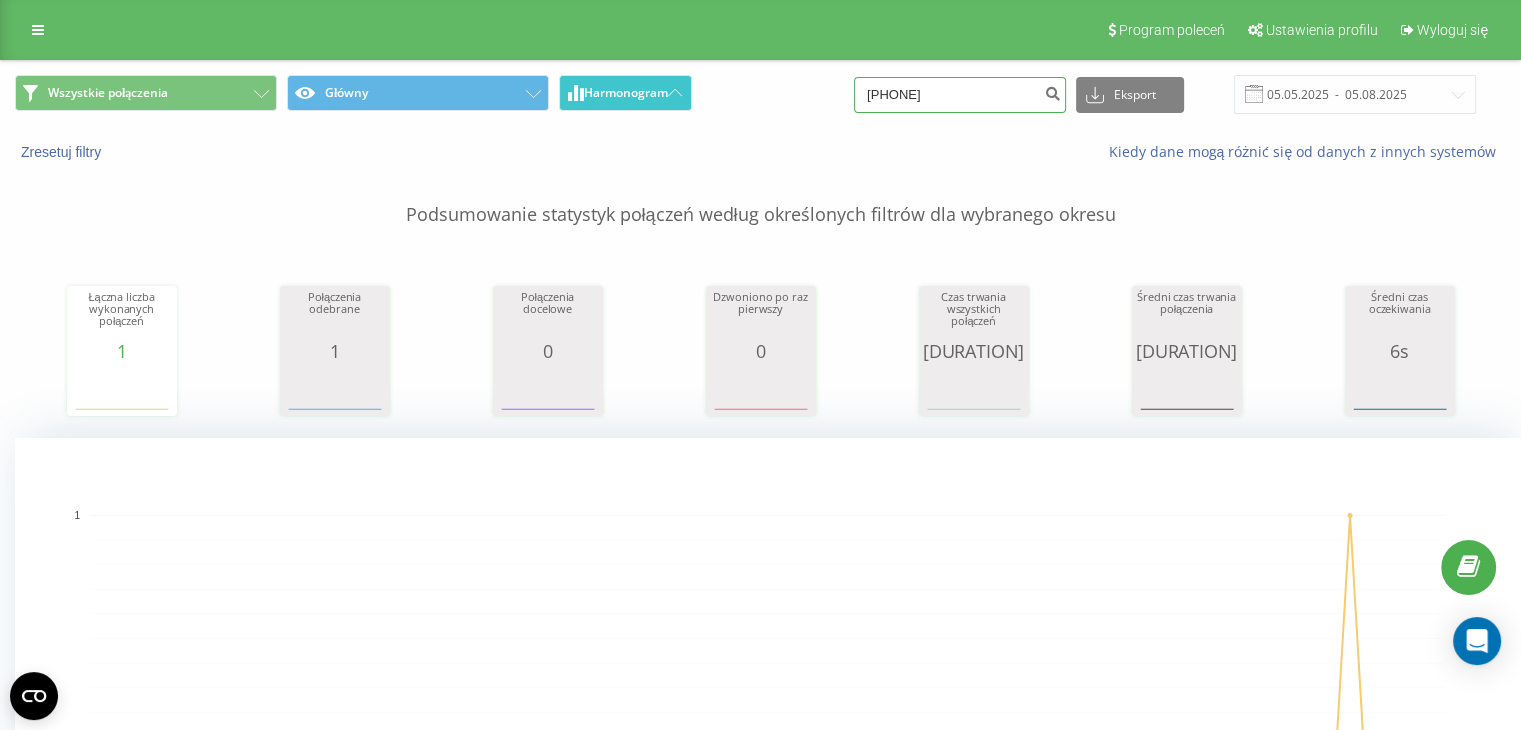 drag, startPoint x: 1014, startPoint y: 95, endPoint x: 677, endPoint y: 100, distance: 337.03708 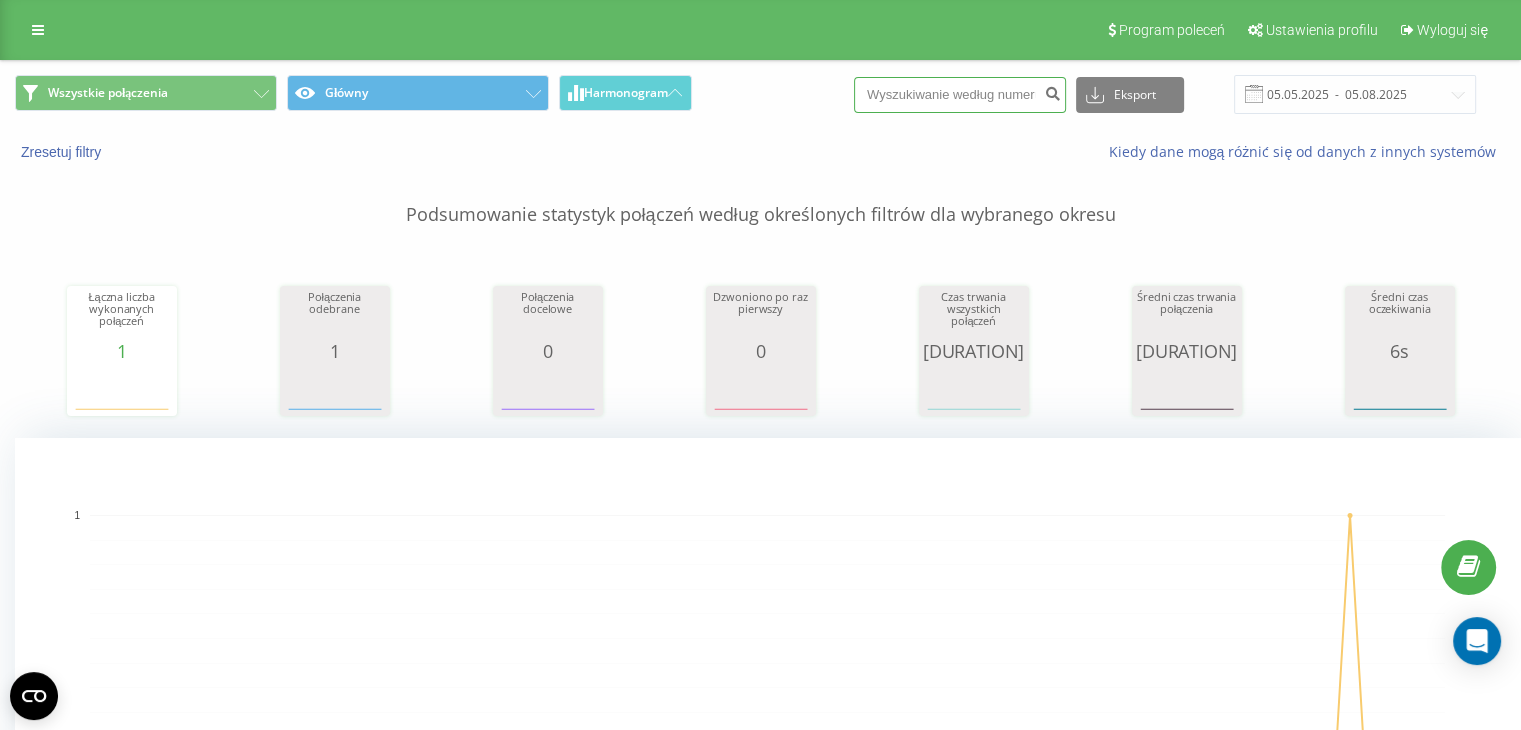 paste on "530640036" 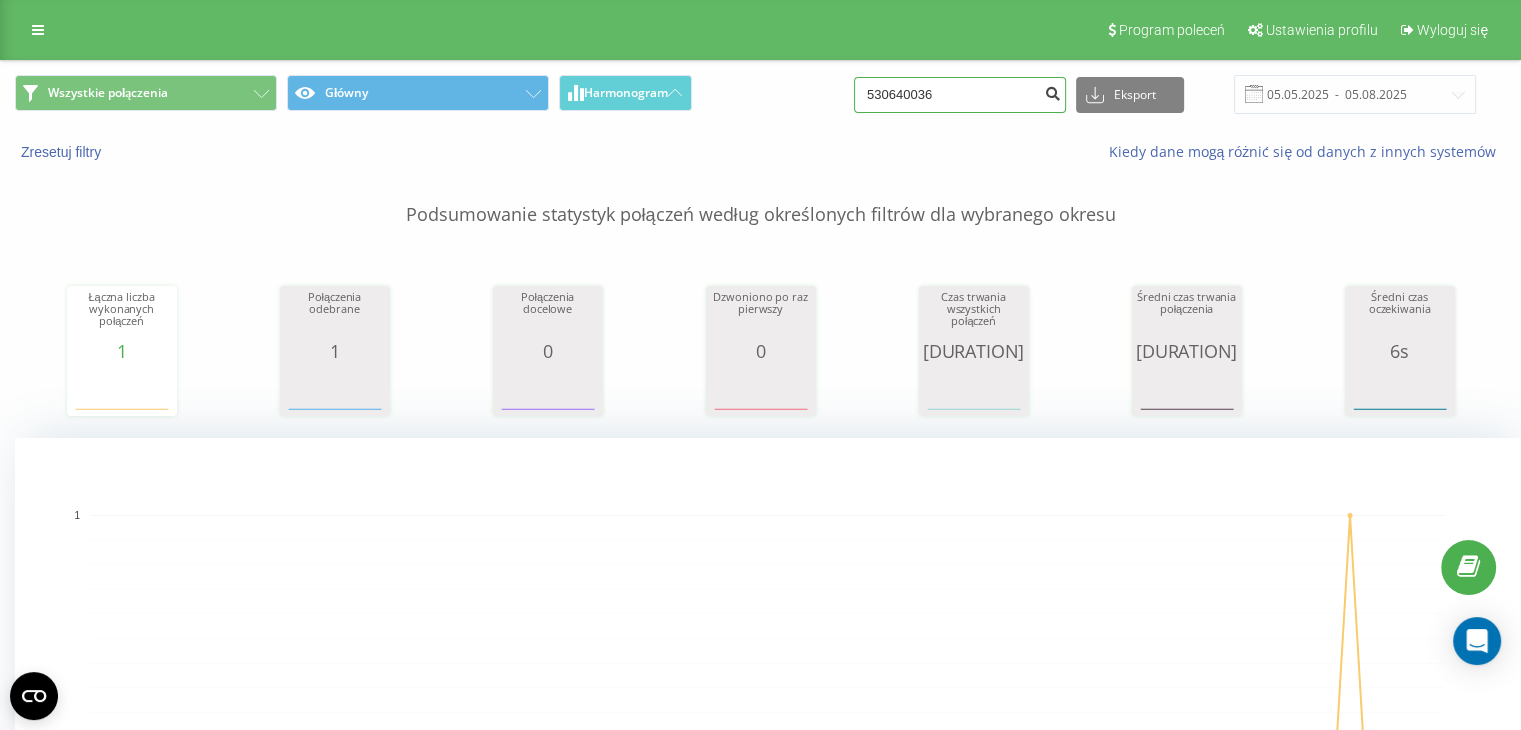 type on "530640036" 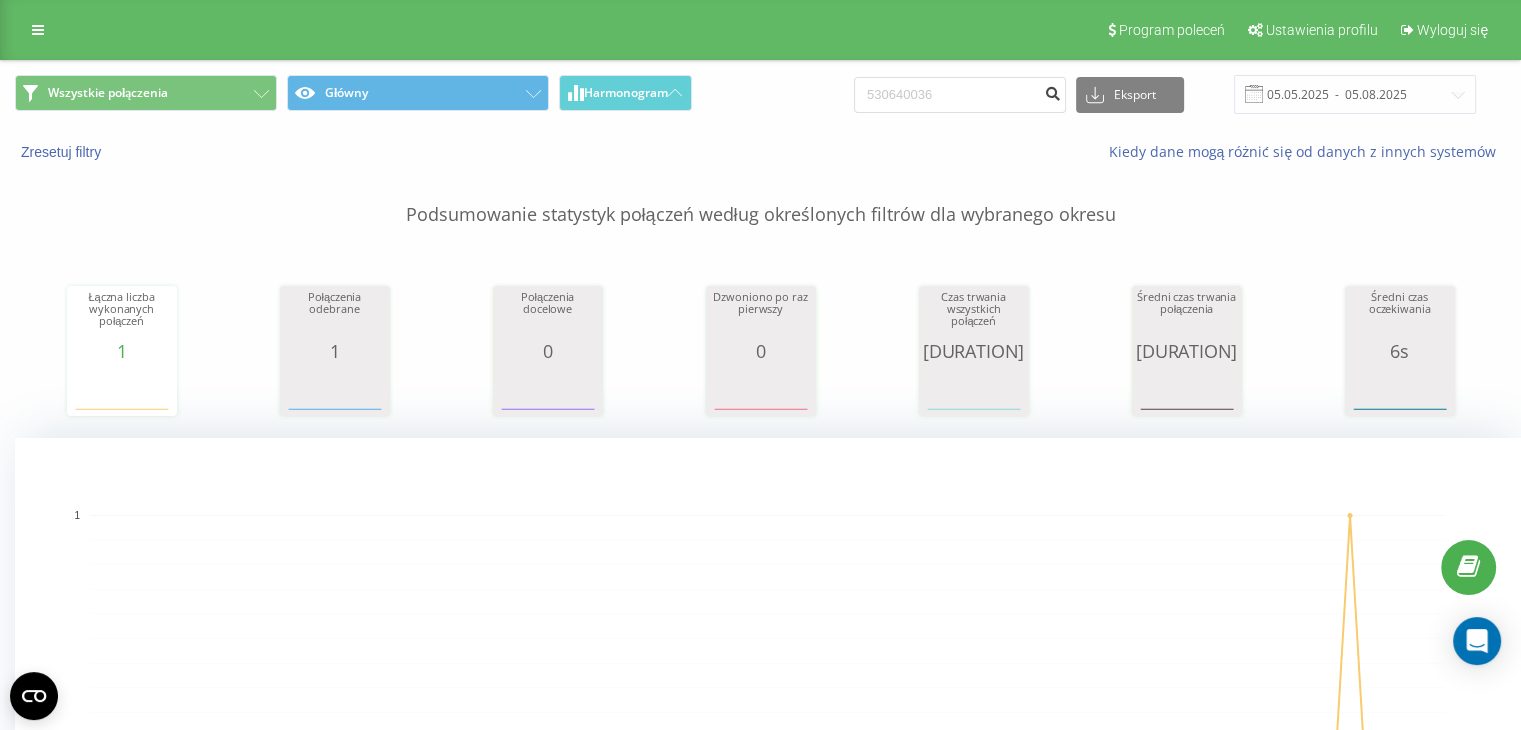 click at bounding box center (1052, 91) 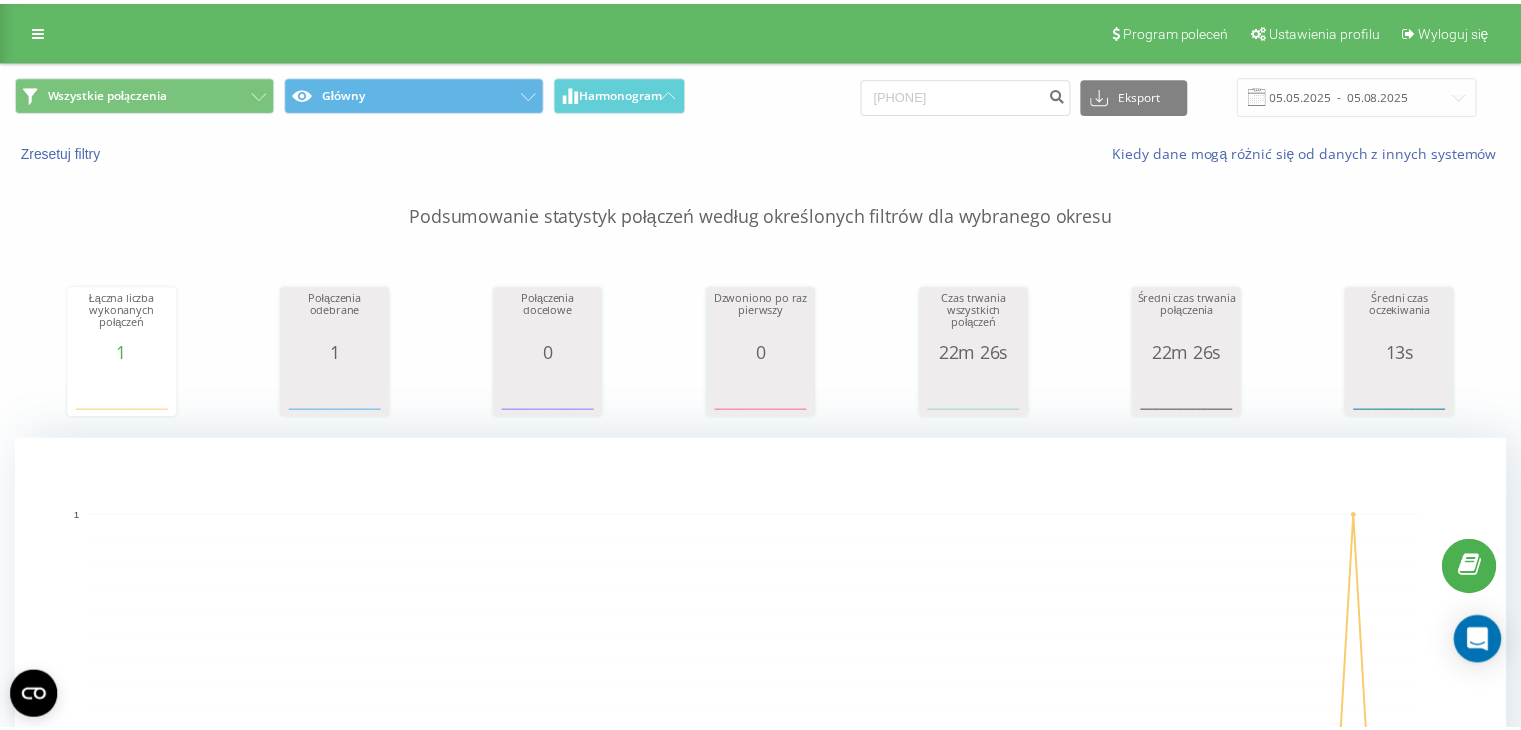 scroll, scrollTop: 0, scrollLeft: 0, axis: both 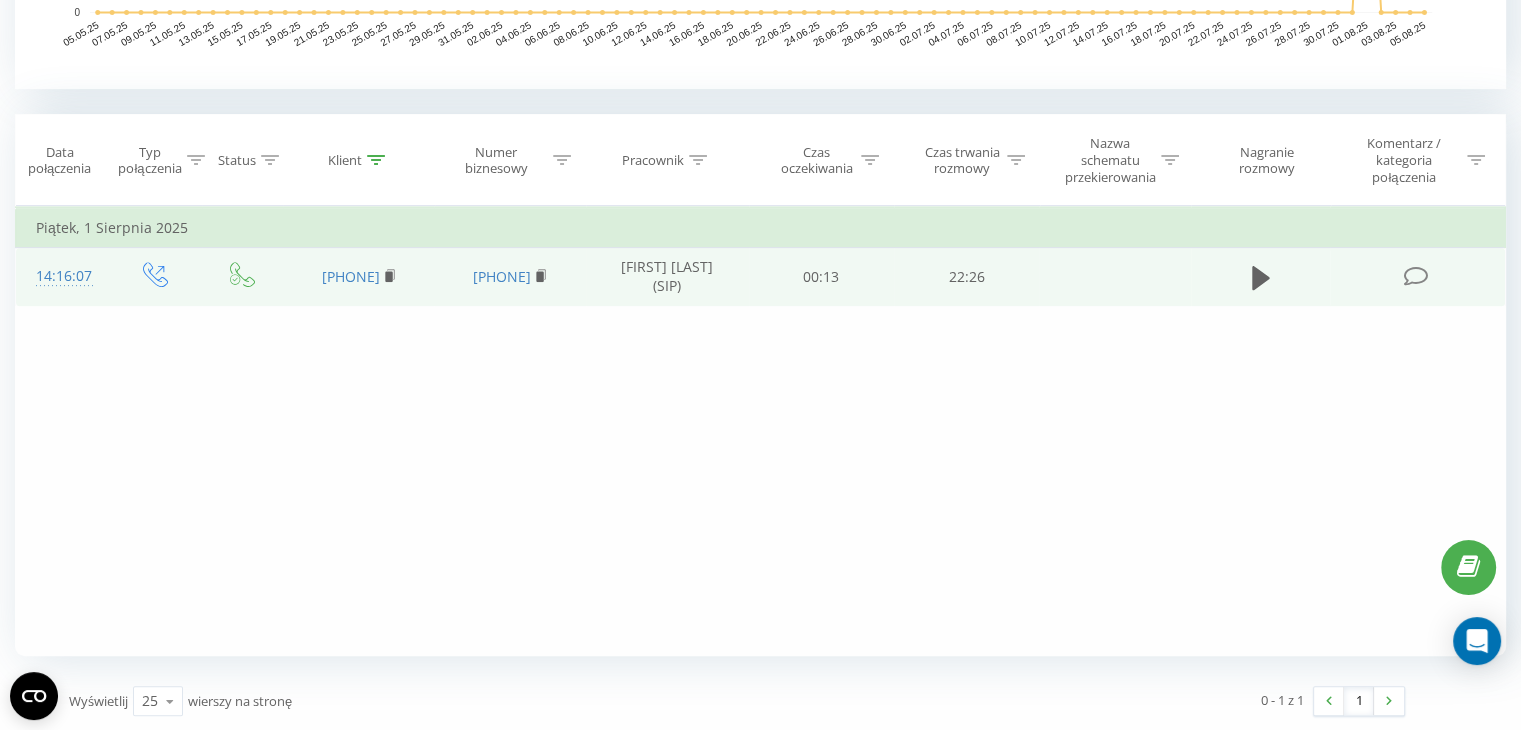 click at bounding box center [1415, 276] 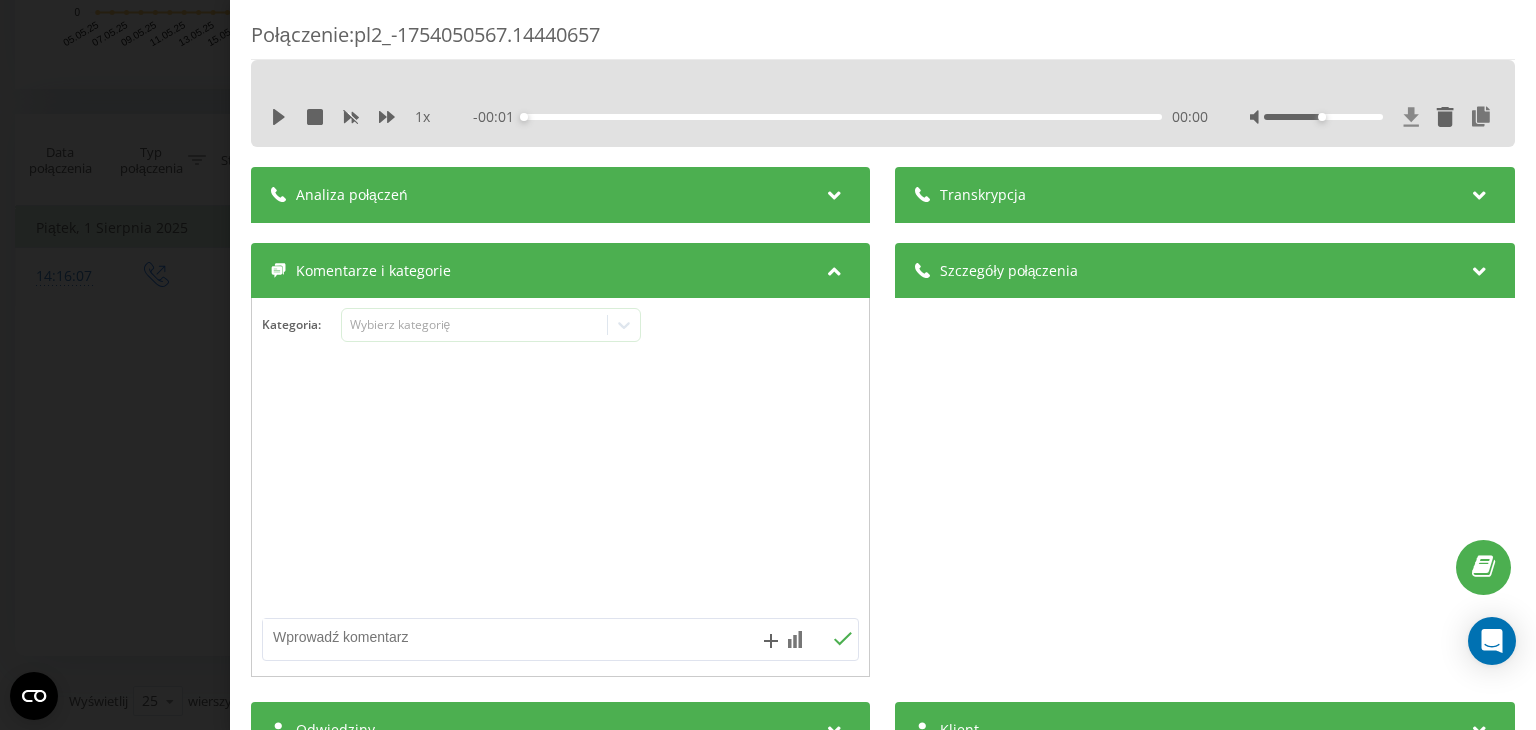 click 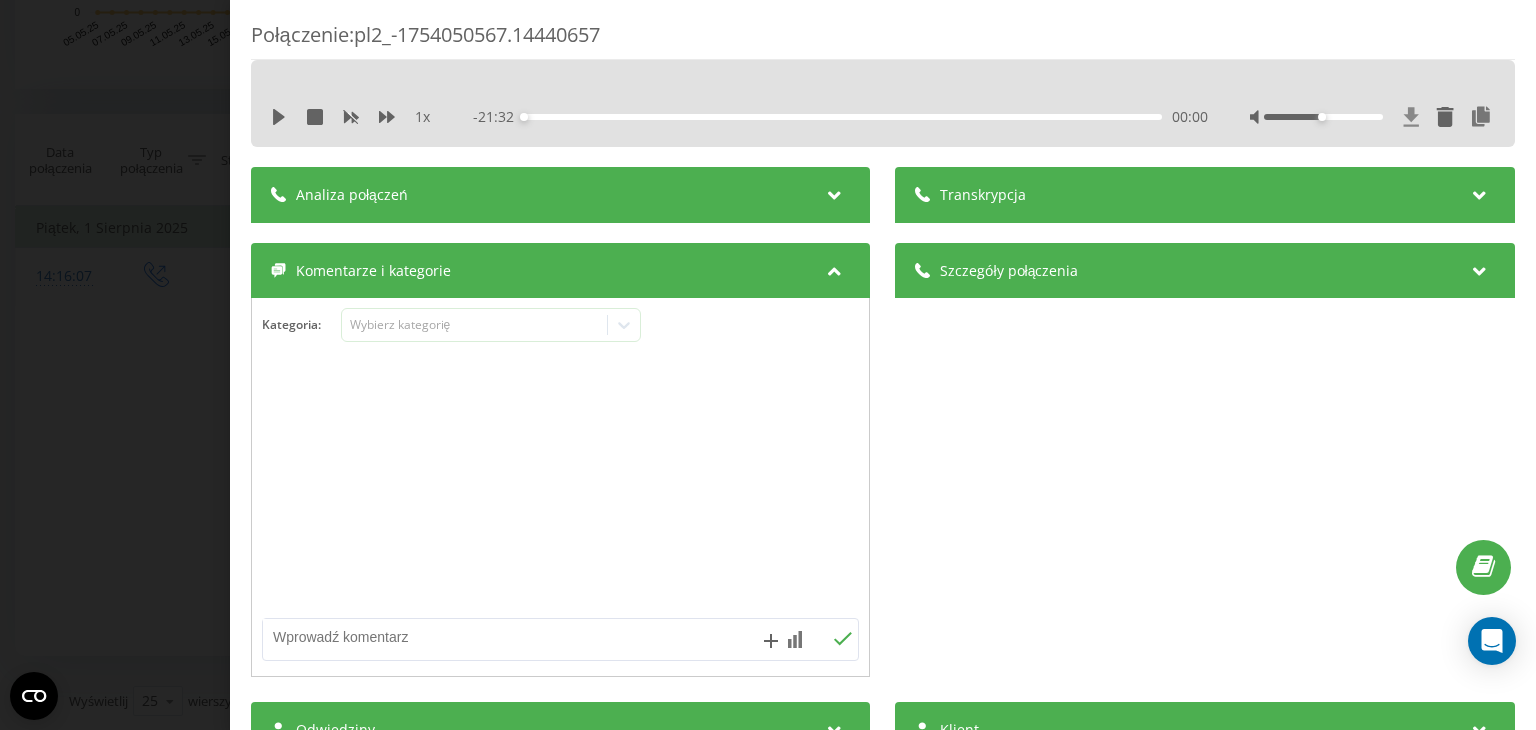 click 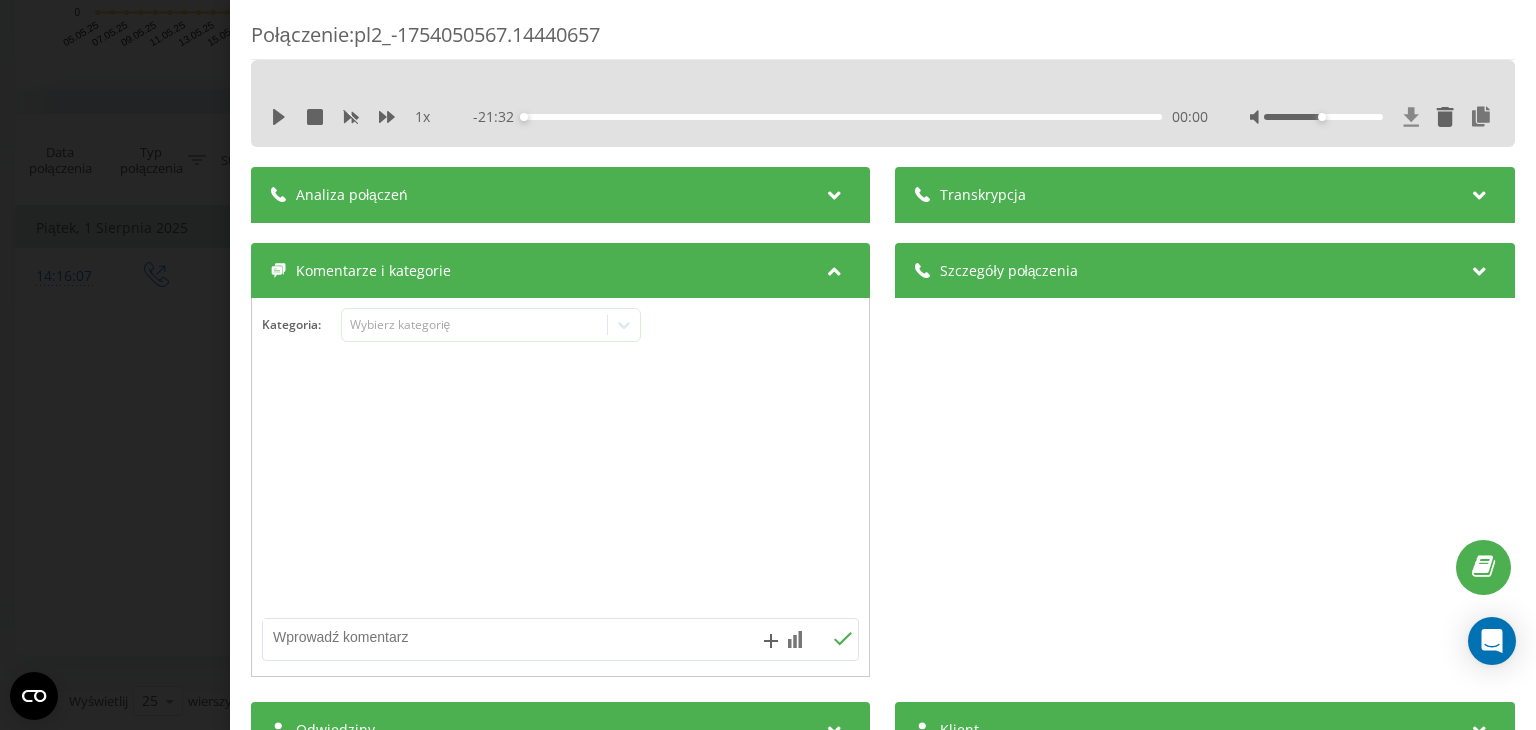 click 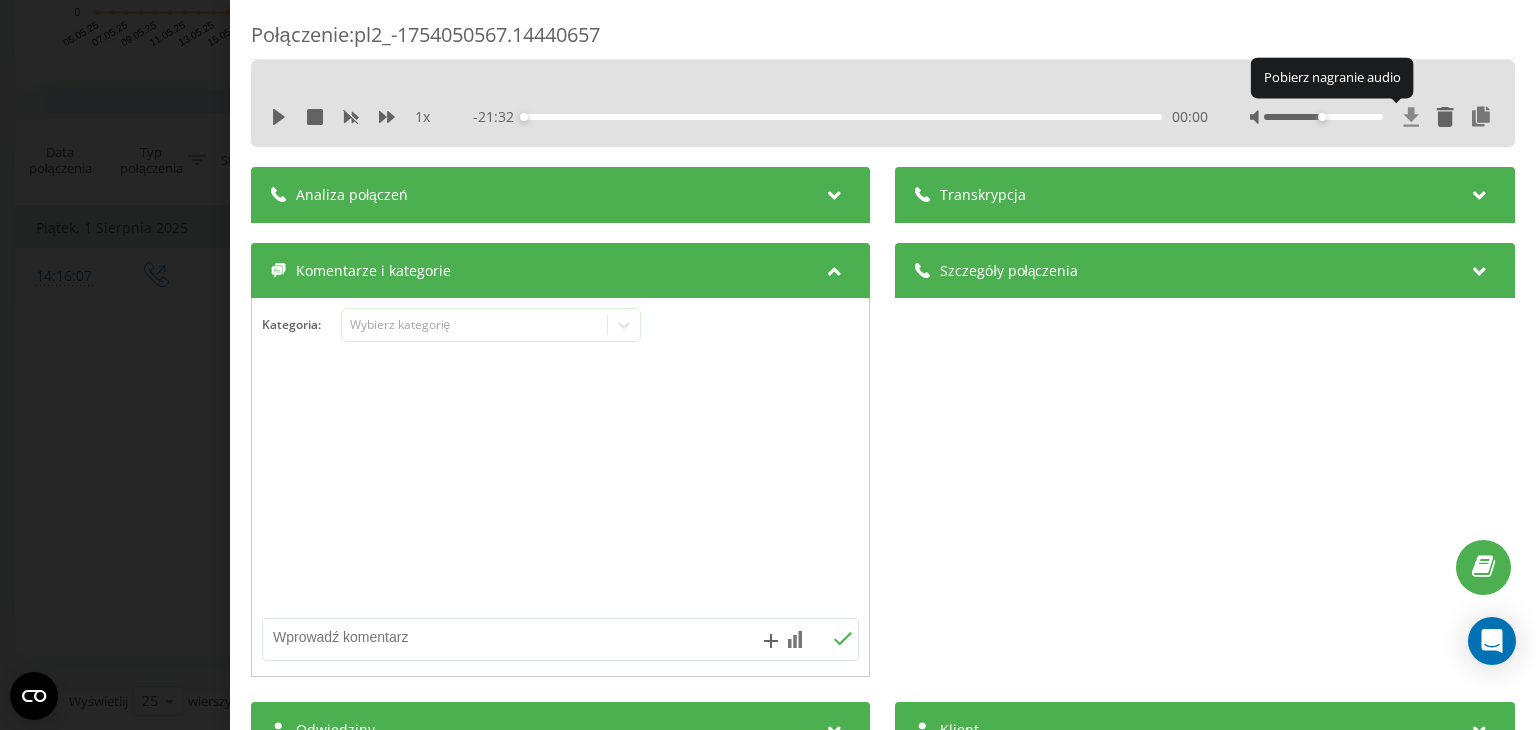 click 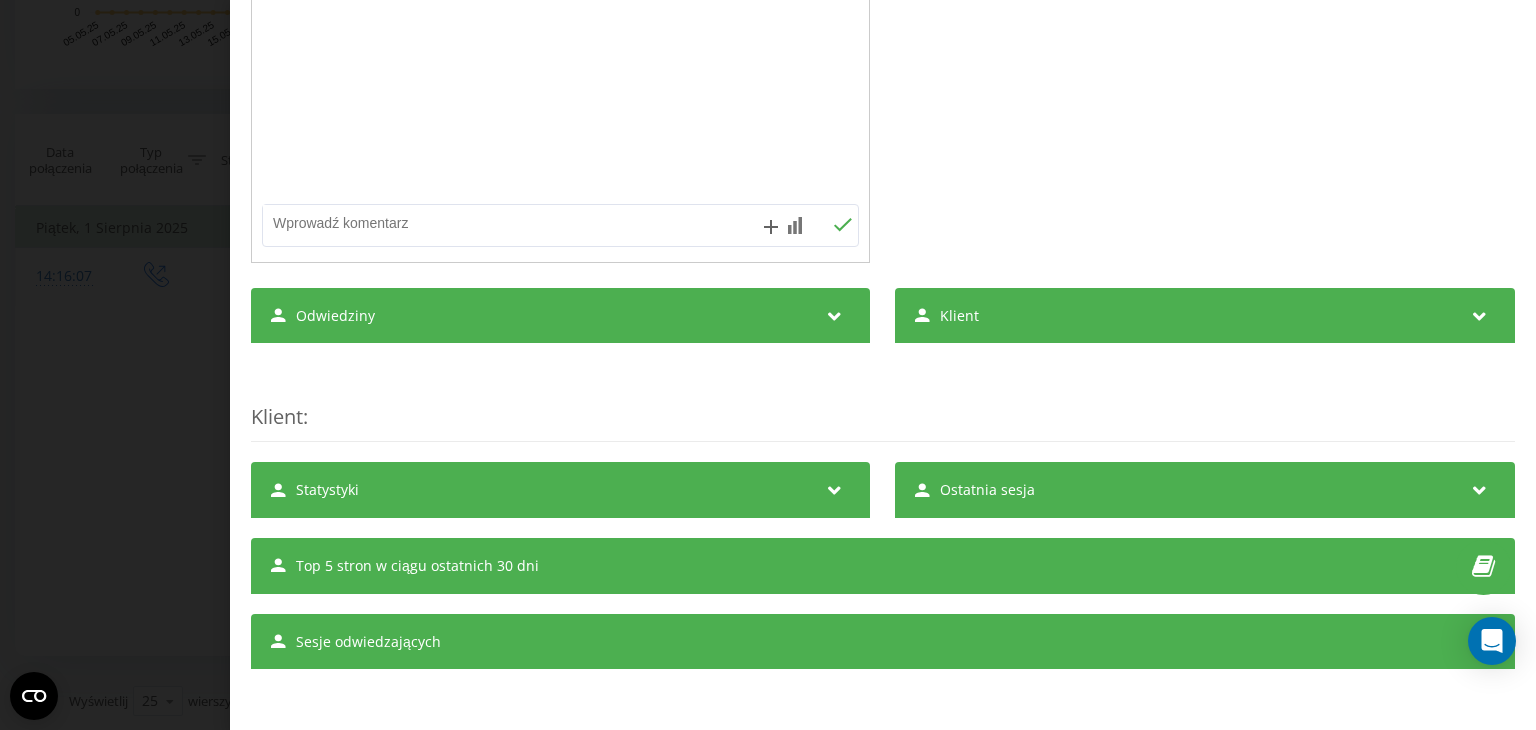scroll, scrollTop: 0, scrollLeft: 0, axis: both 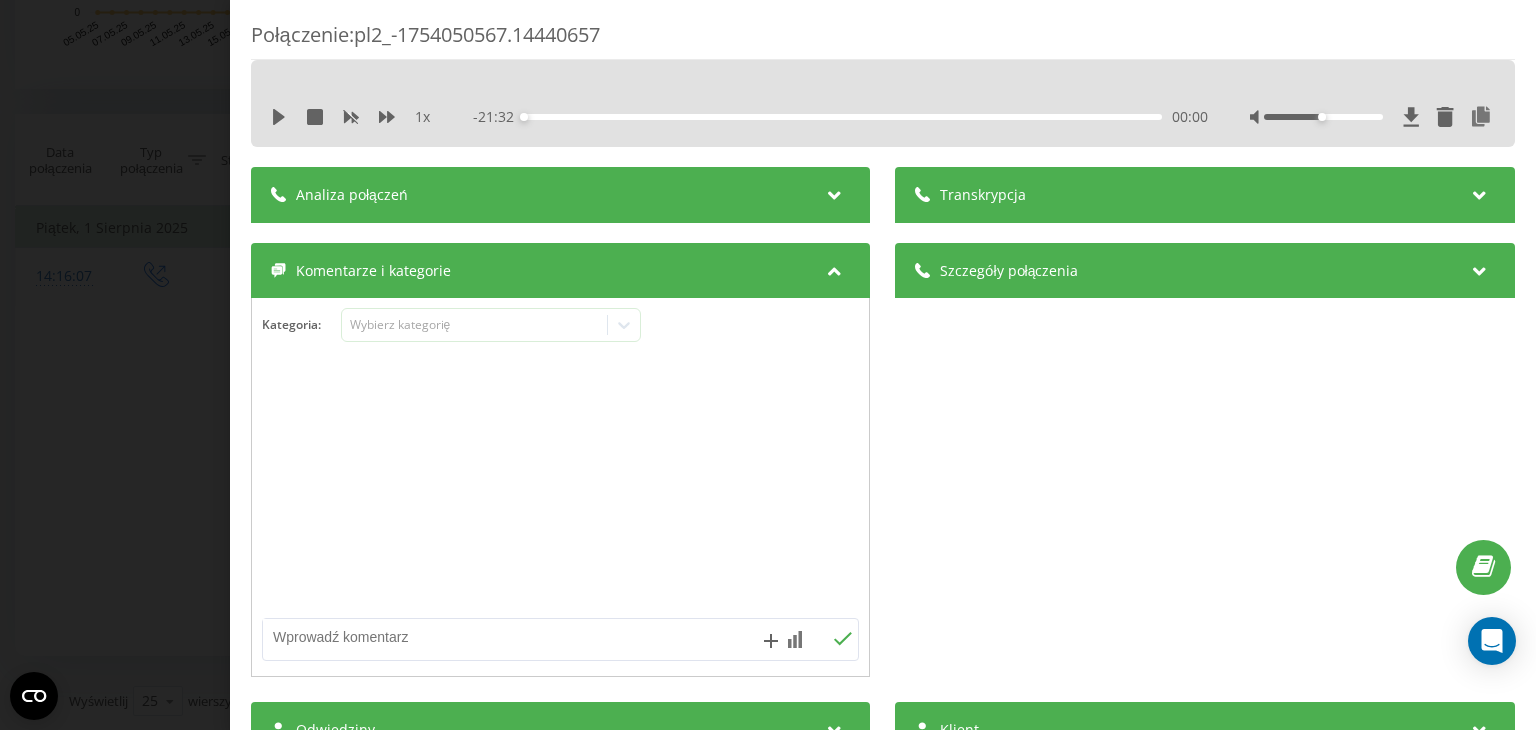 click on "Szczegóły połączenia" at bounding box center (1205, 271) 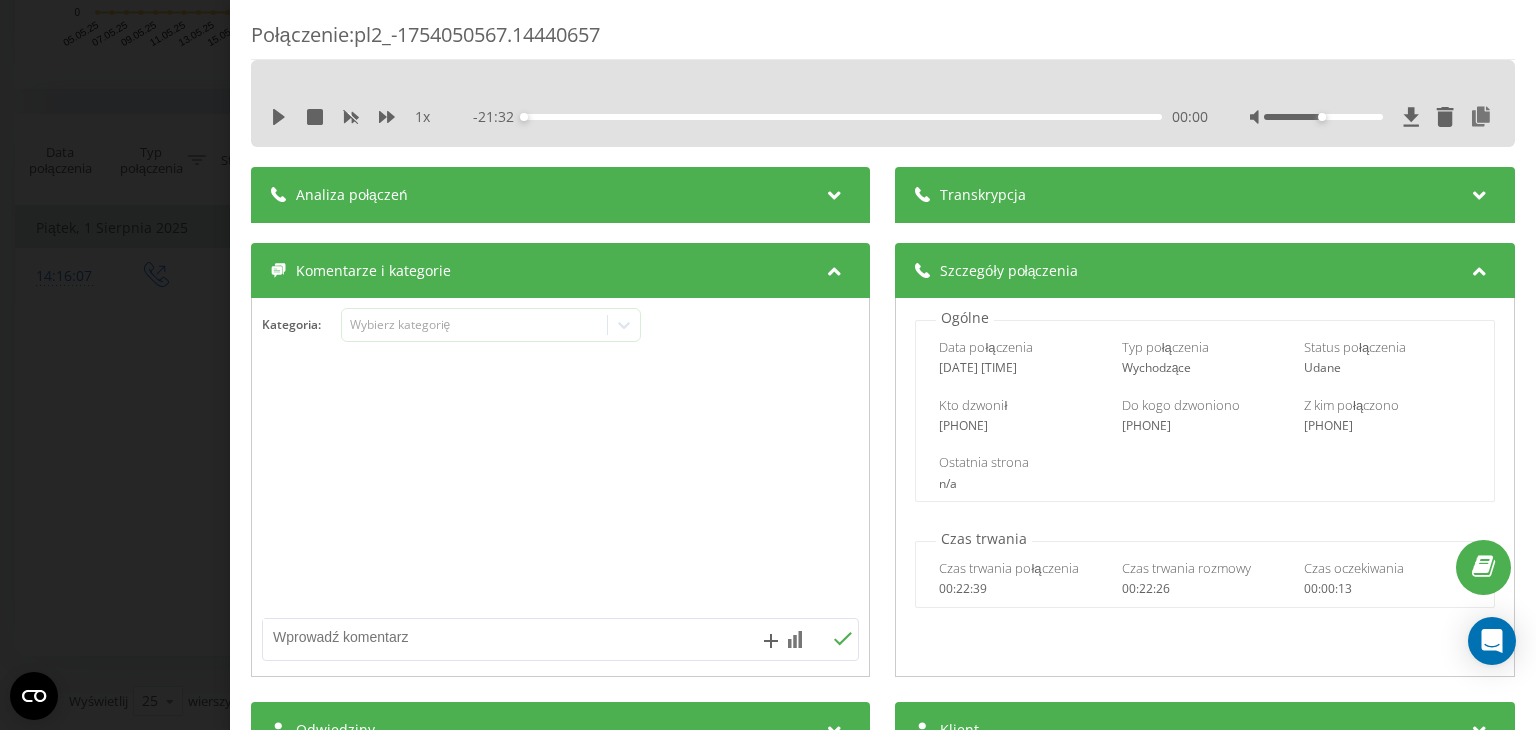 click on "Szczegóły połączenia" at bounding box center (1205, 271) 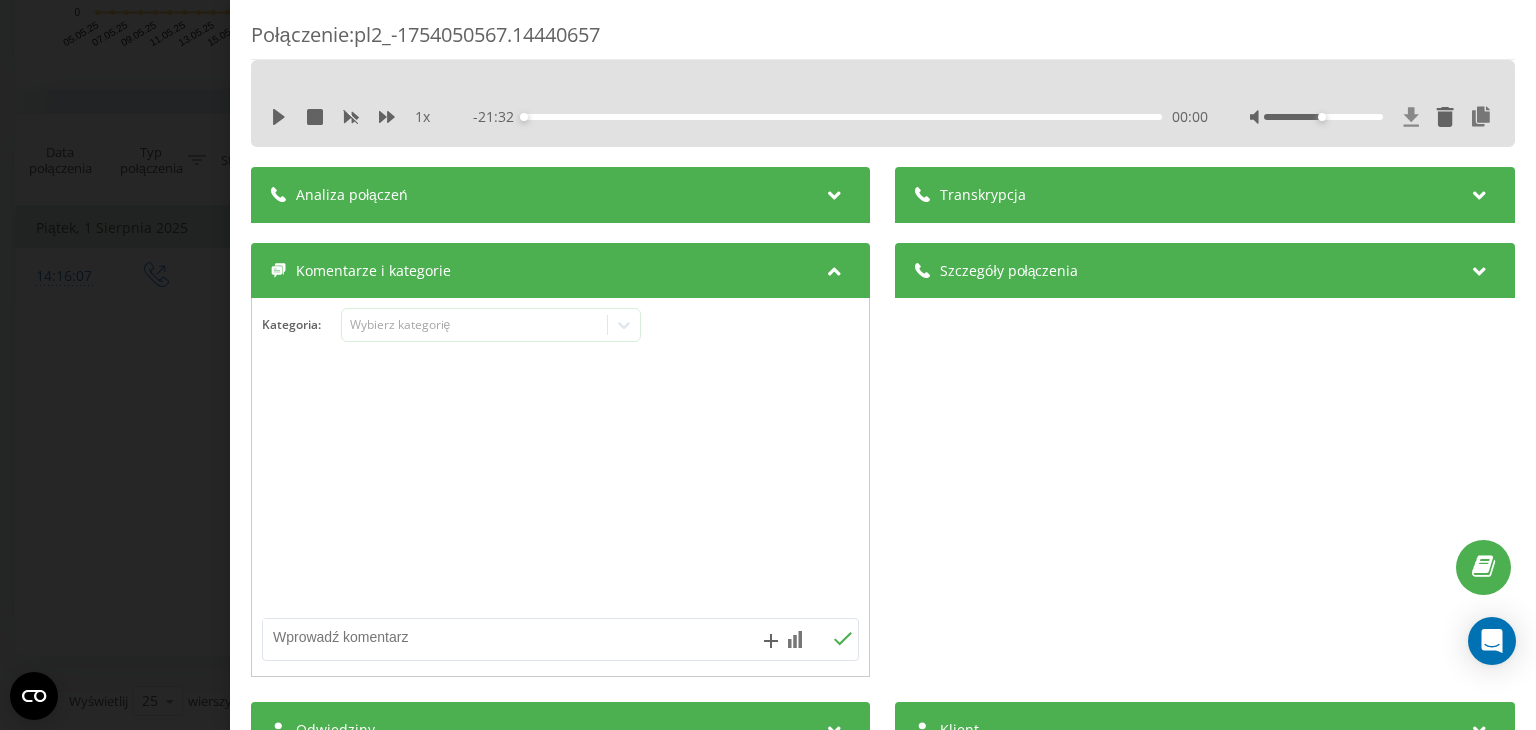 click 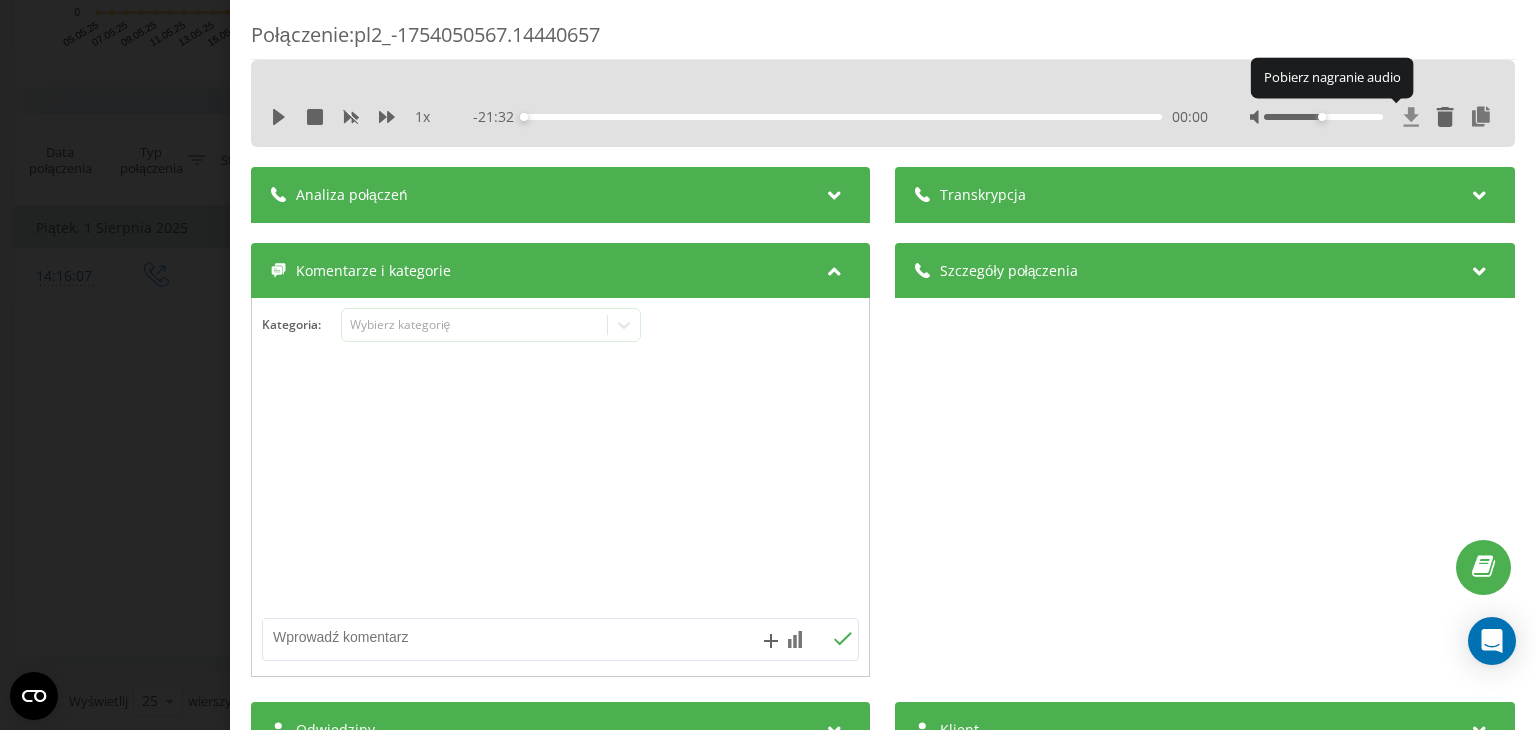click 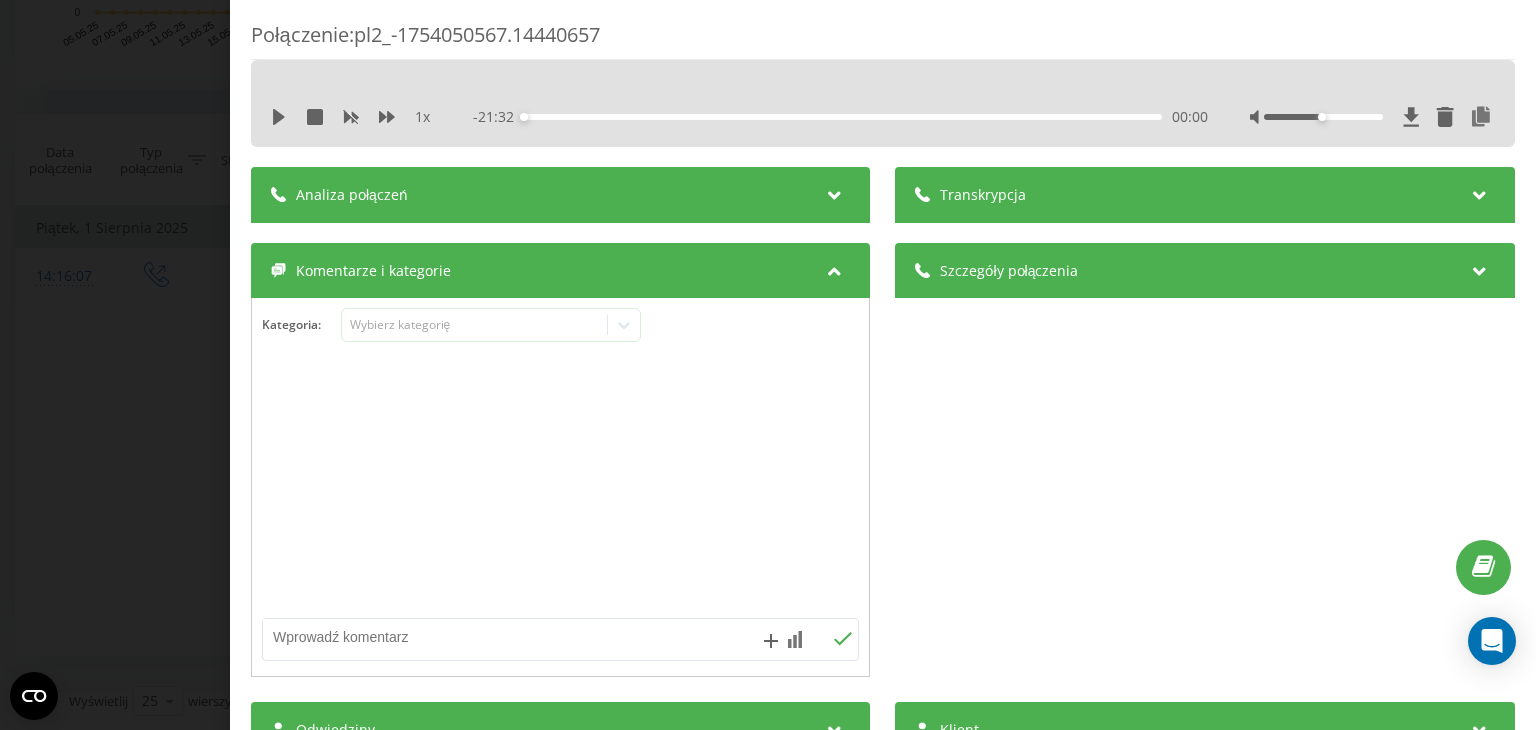 click on "- 21:32 00:00   00:00" at bounding box center [841, 117] 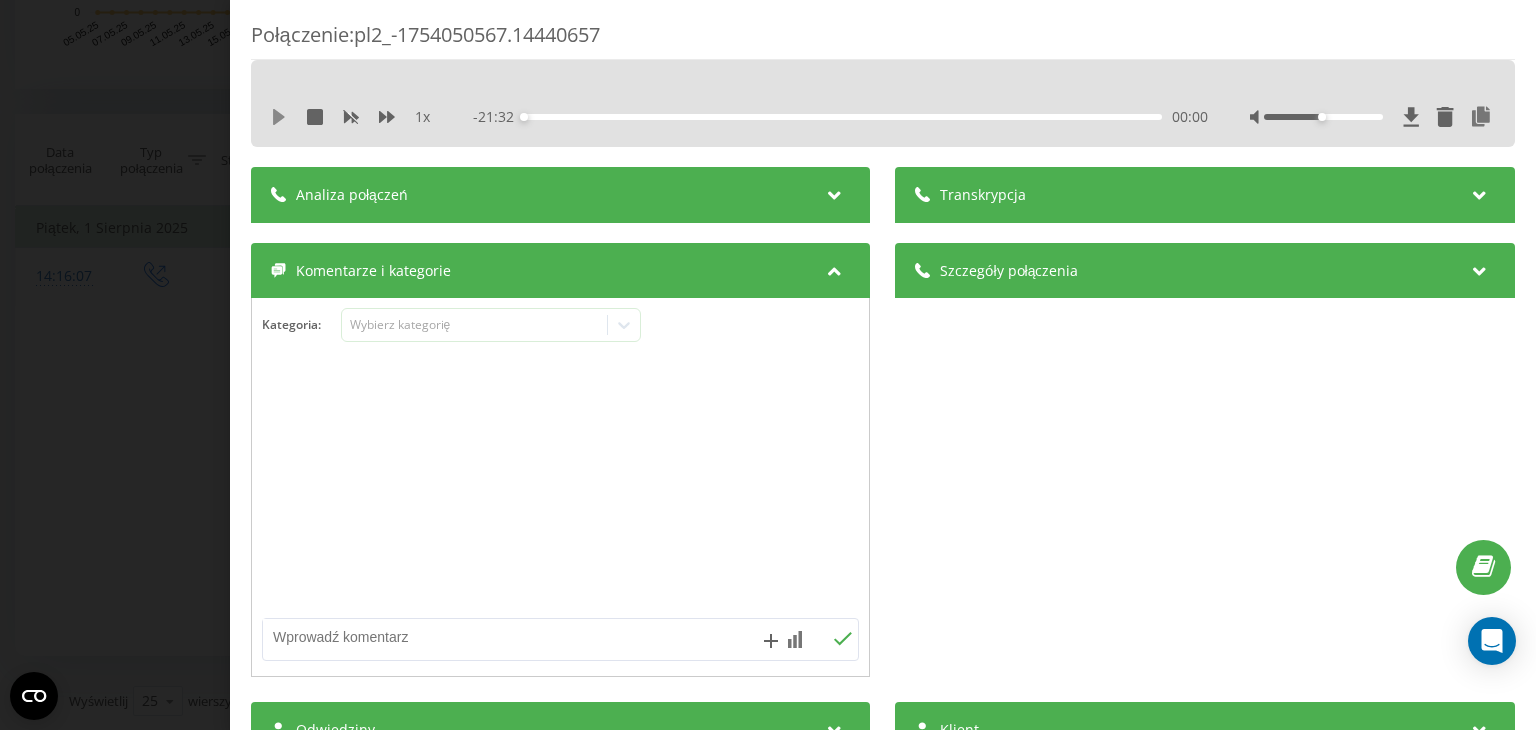 click 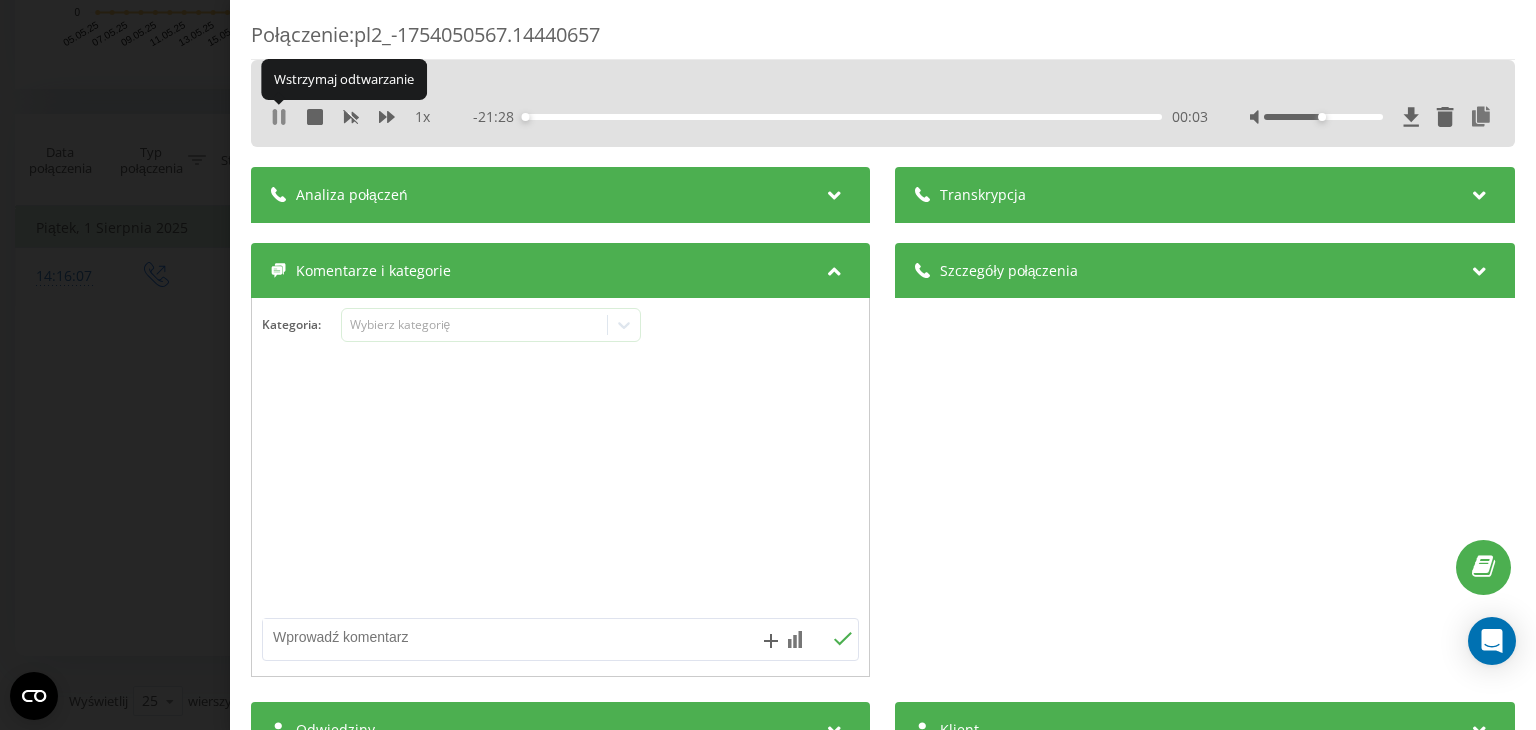 click 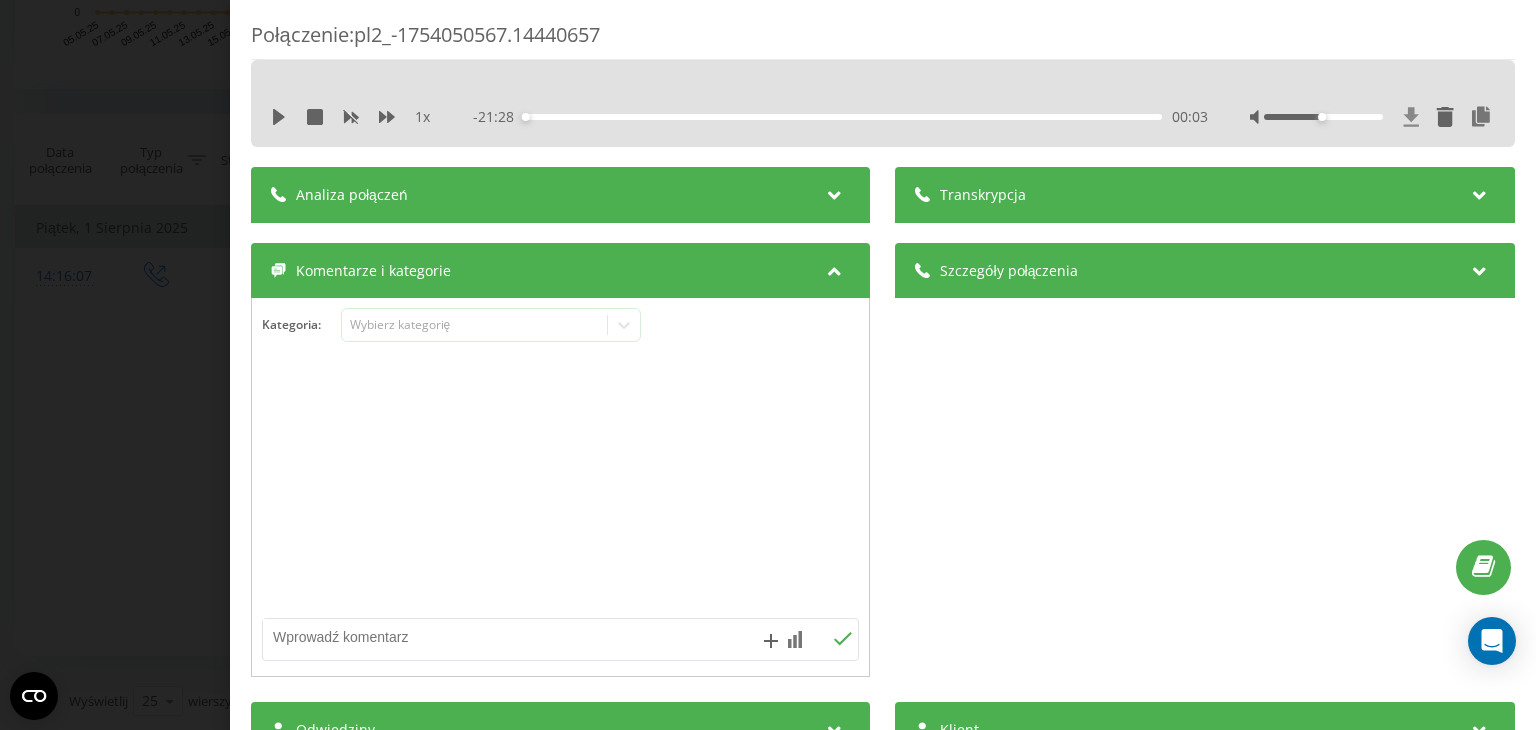 click 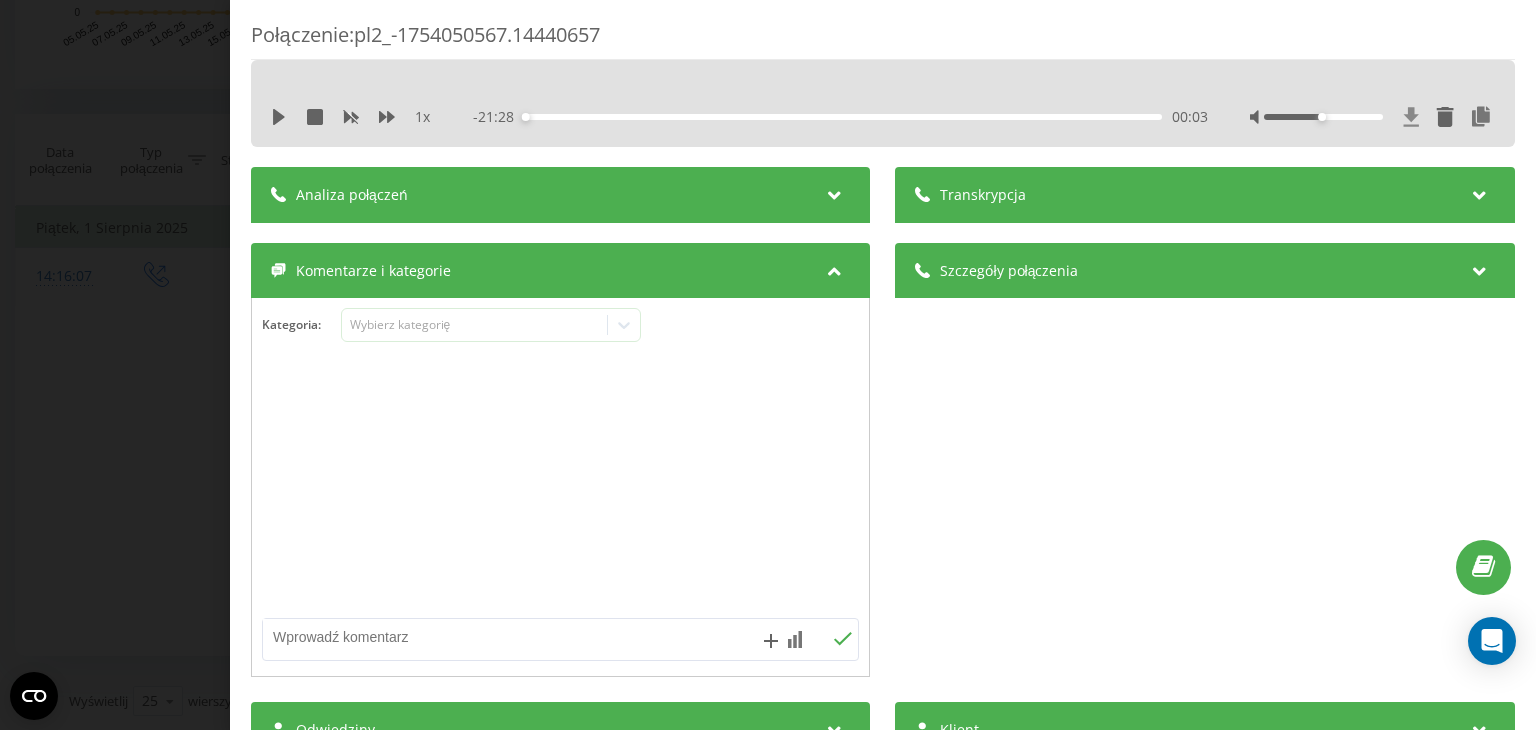 click 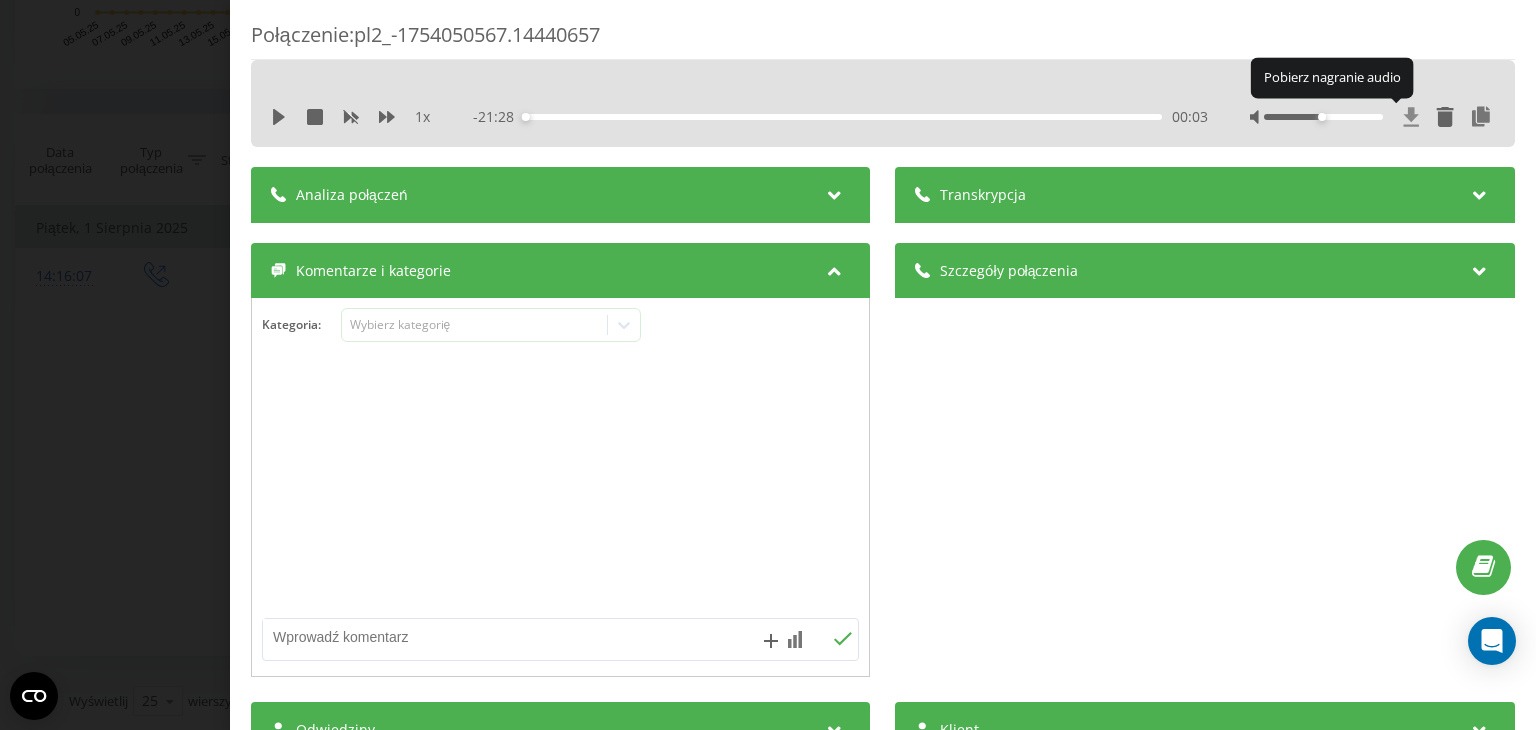 click 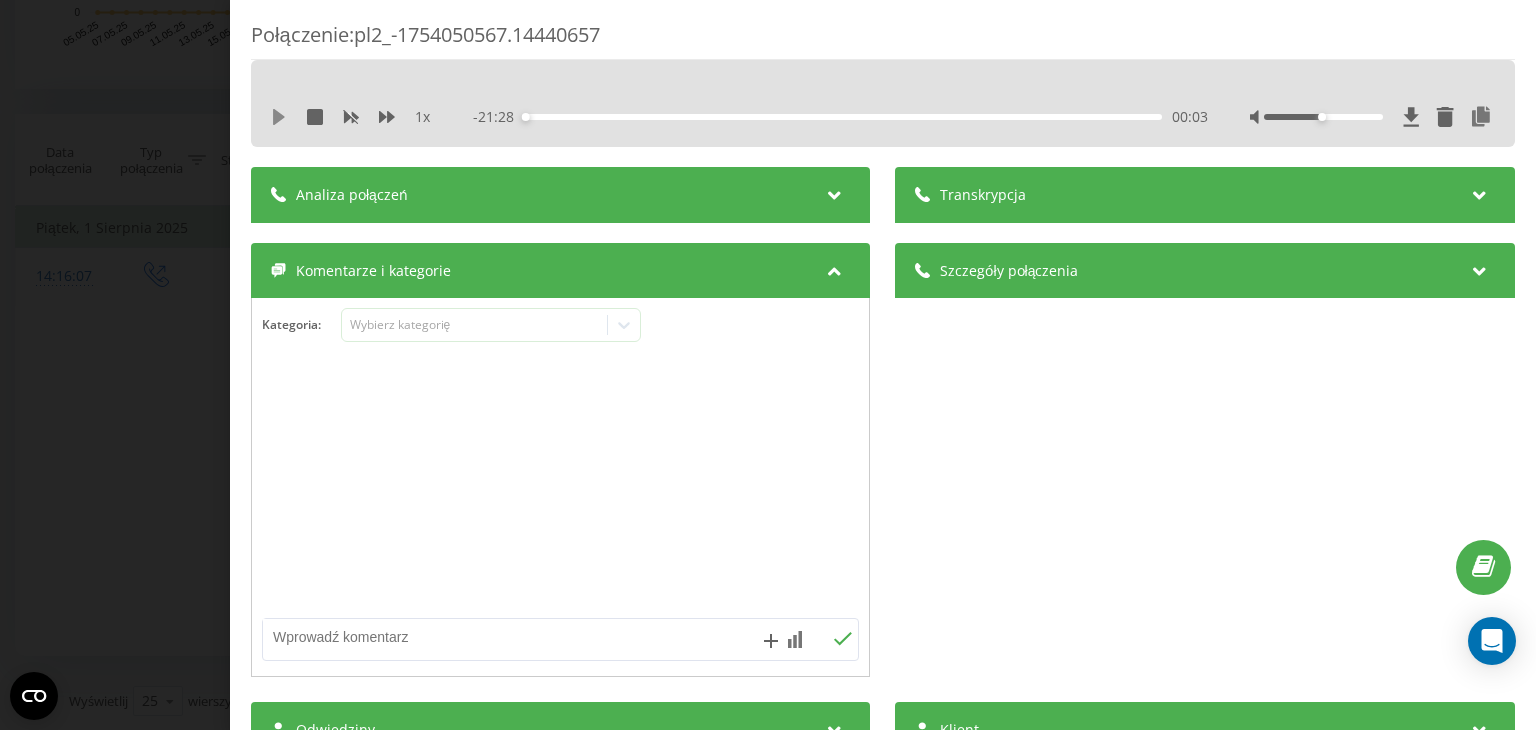 click 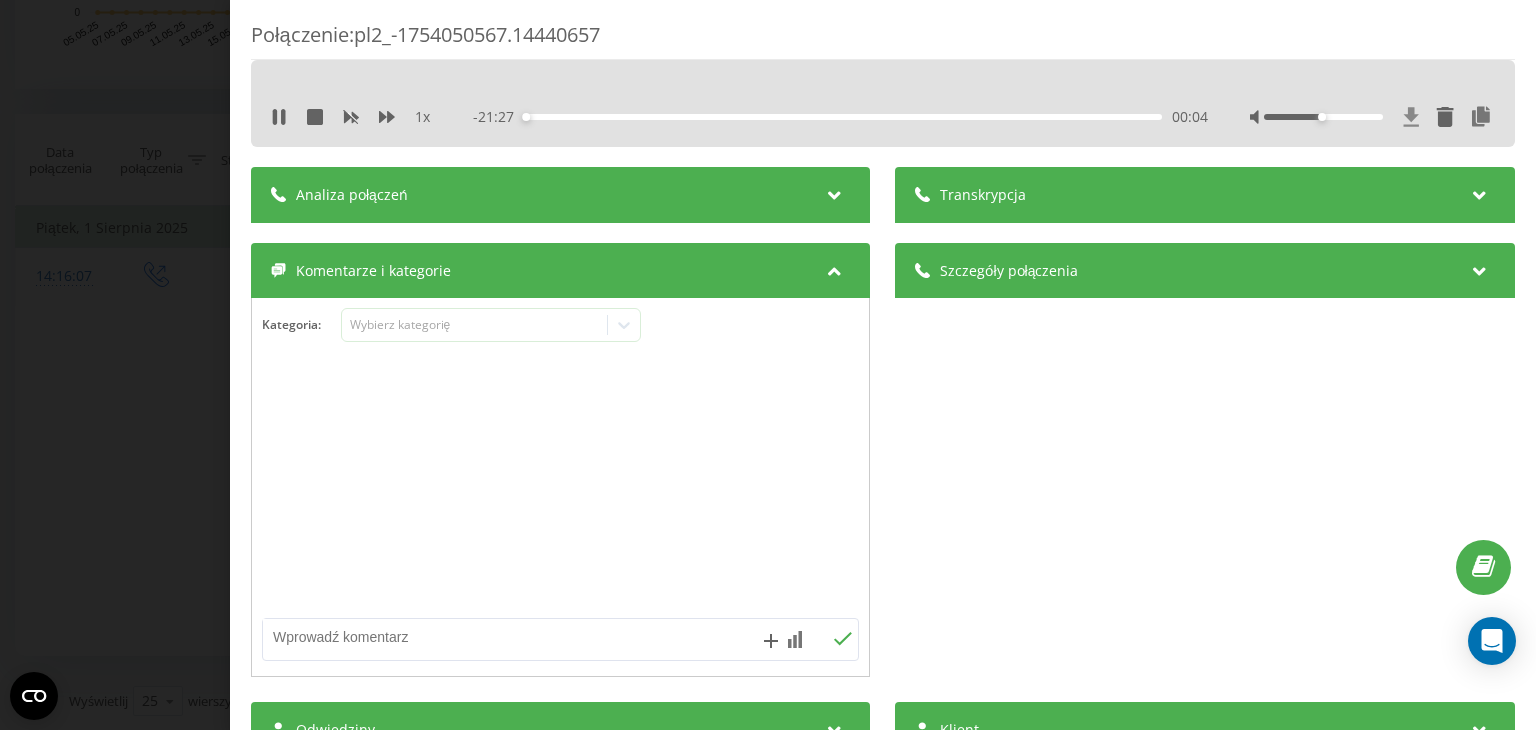 click 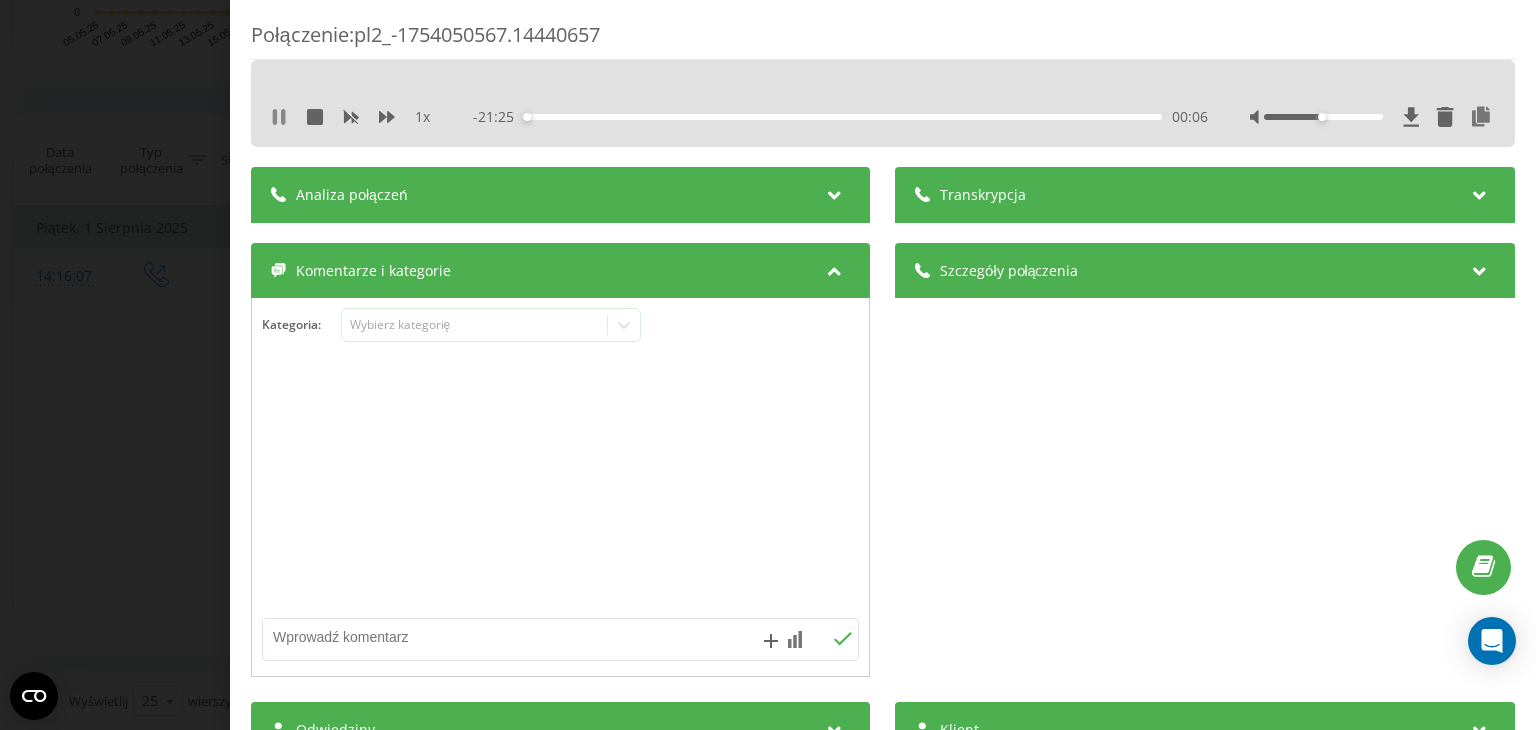 click 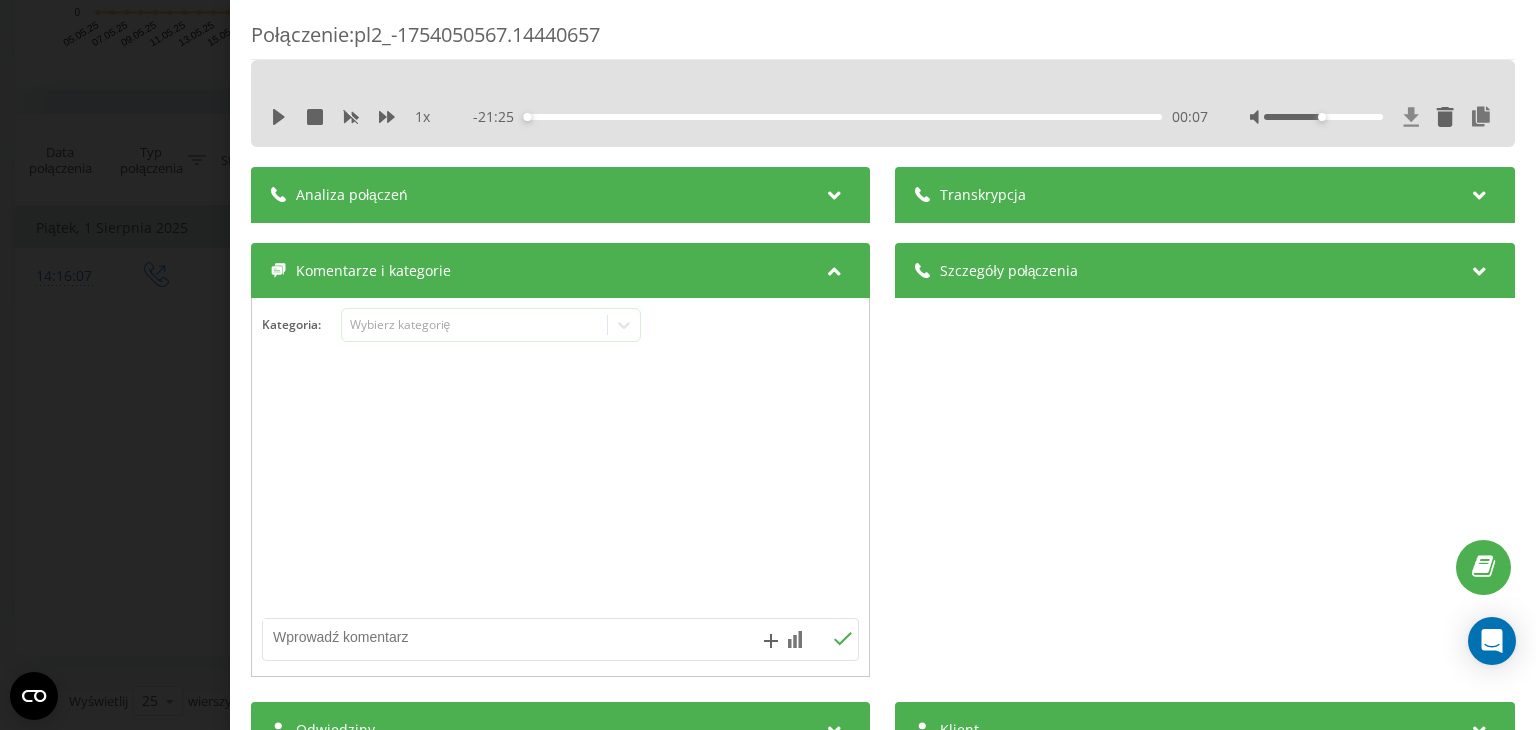click 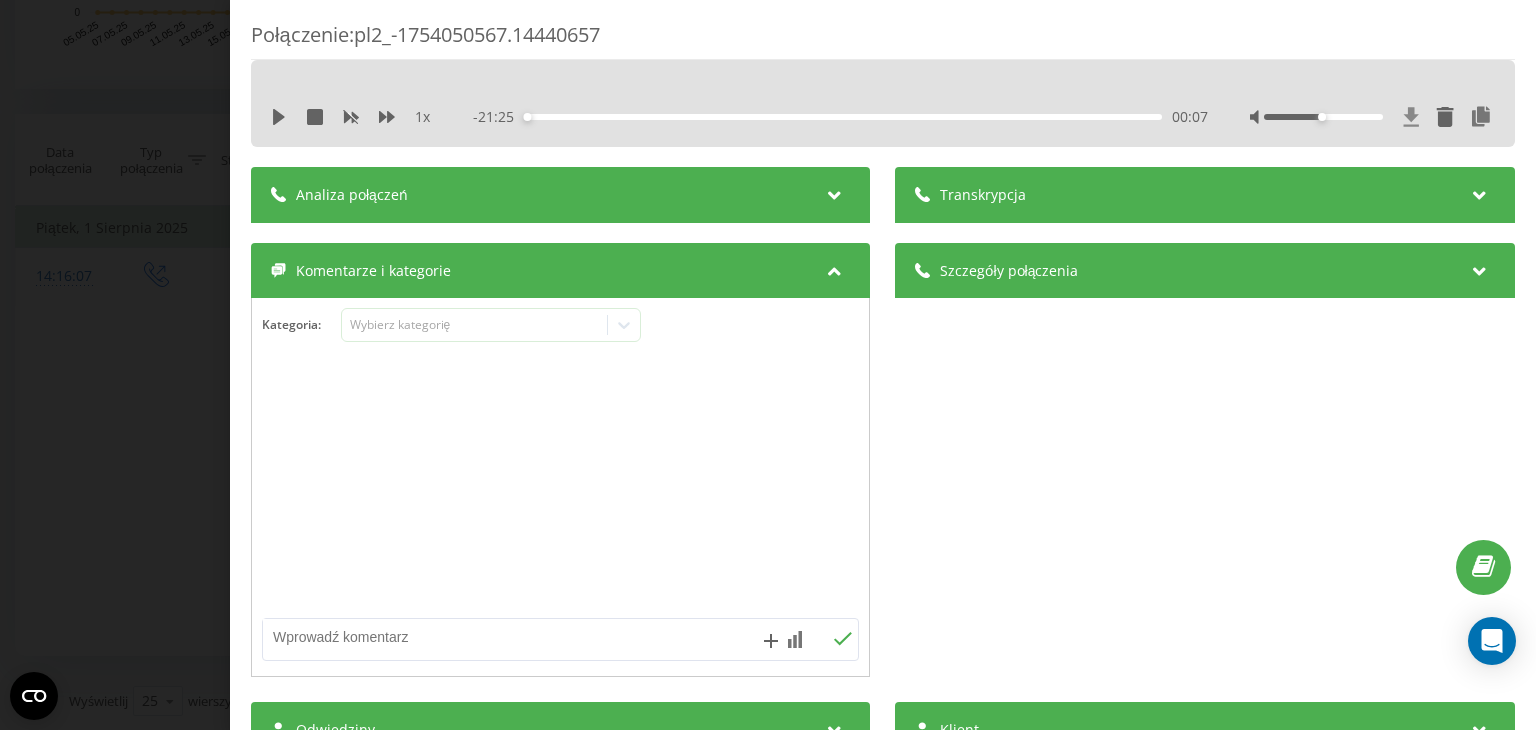 click 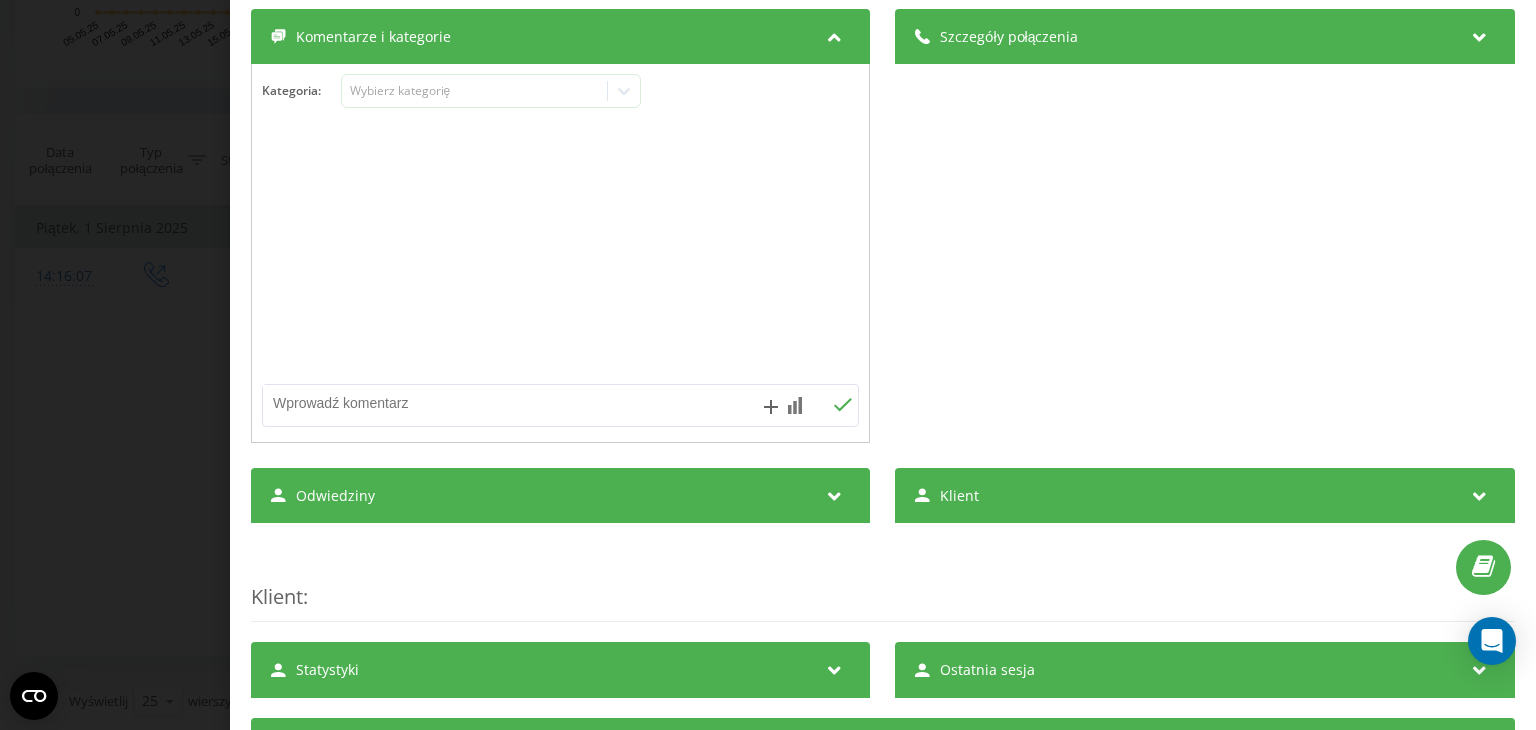 scroll, scrollTop: 0, scrollLeft: 0, axis: both 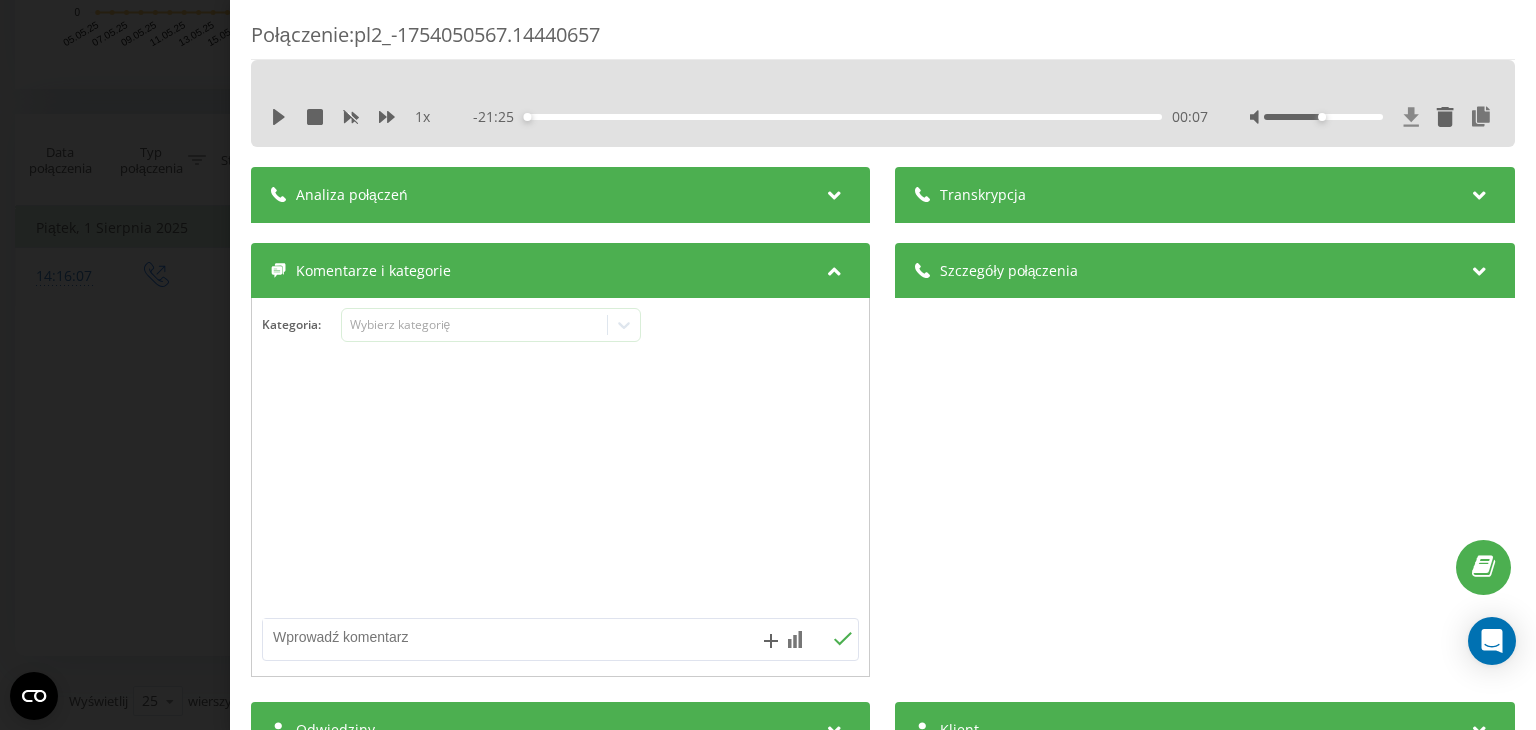 click 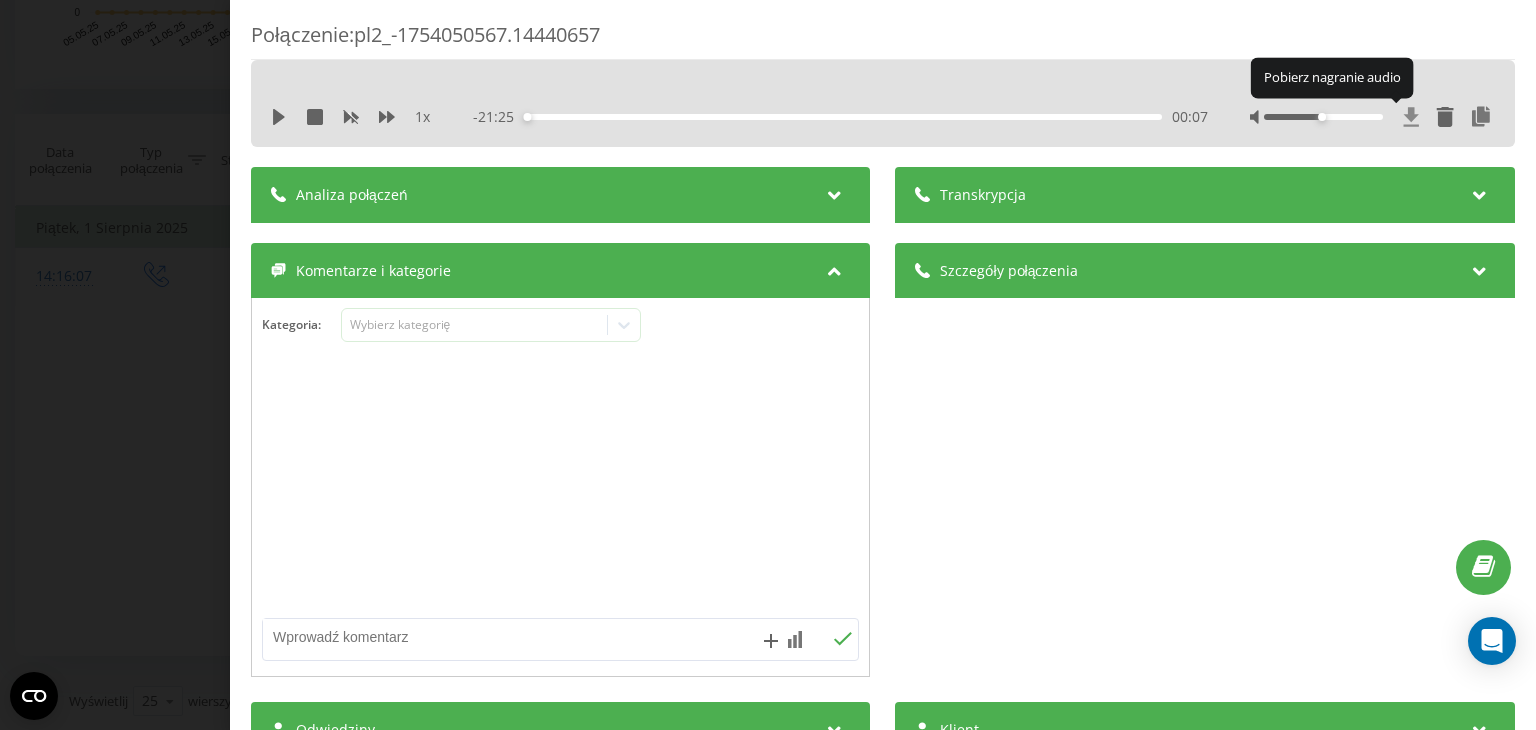 click 